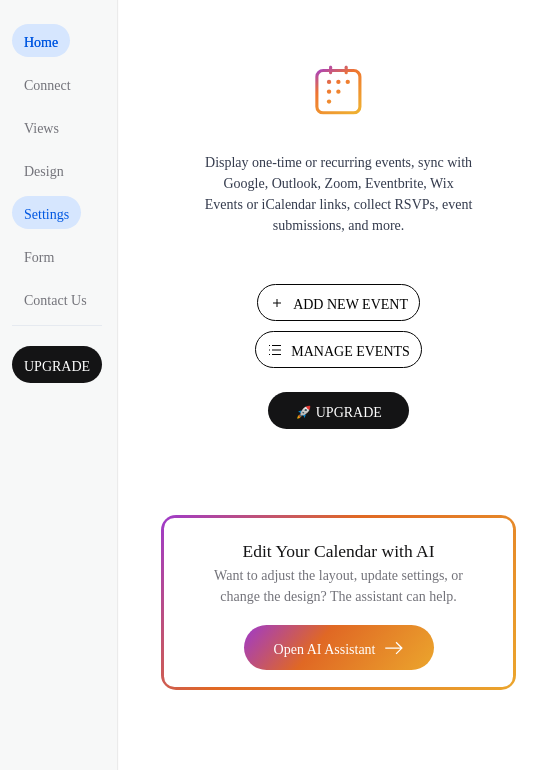 scroll, scrollTop: 0, scrollLeft: 0, axis: both 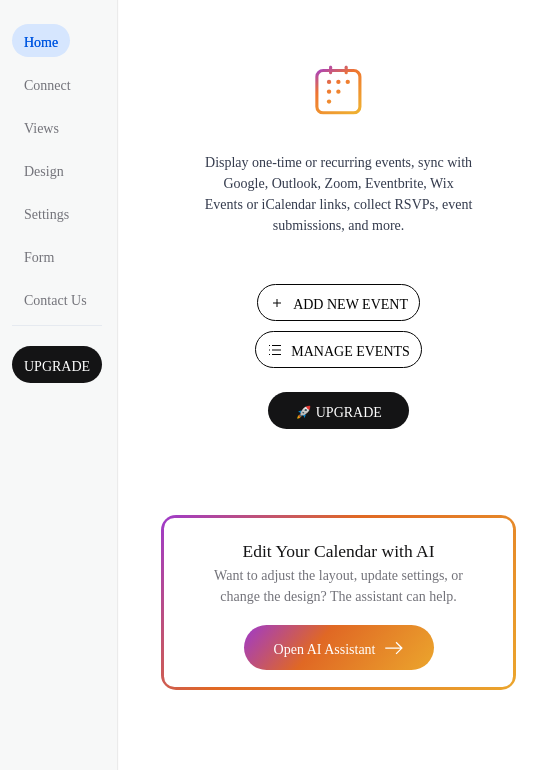 click on "Manage Events" at bounding box center [350, 351] 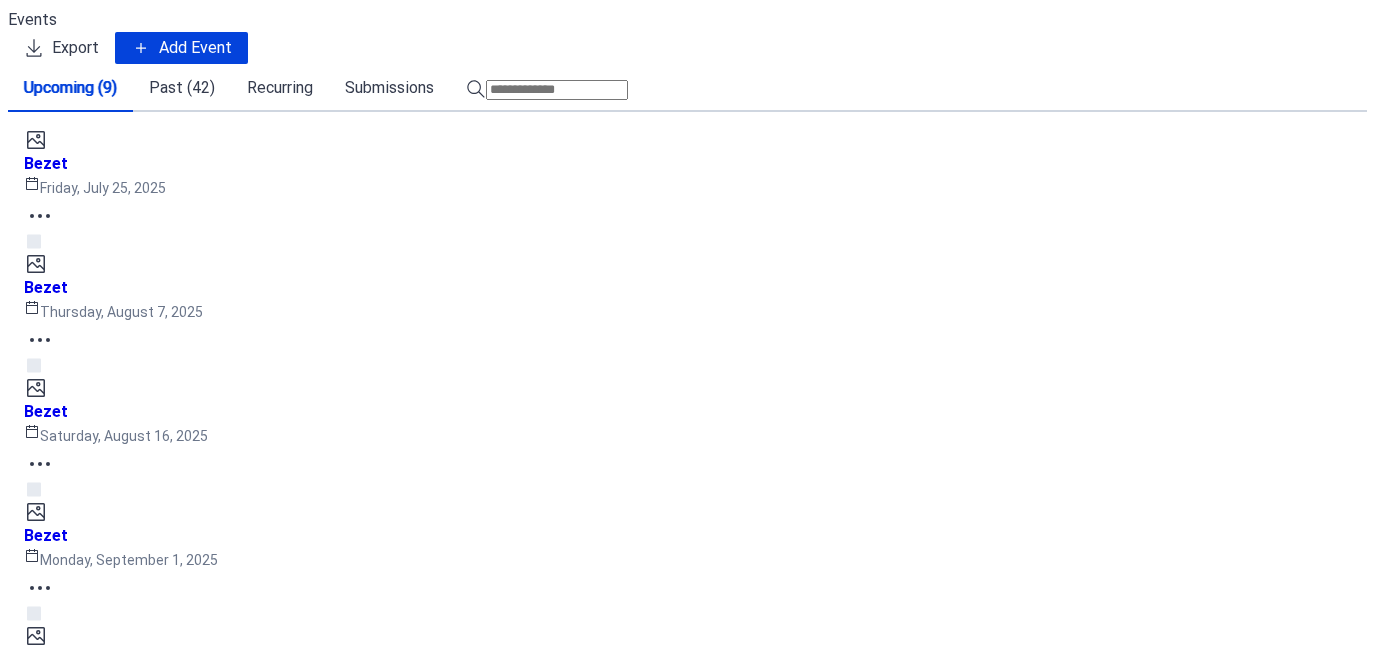 scroll, scrollTop: 0, scrollLeft: 0, axis: both 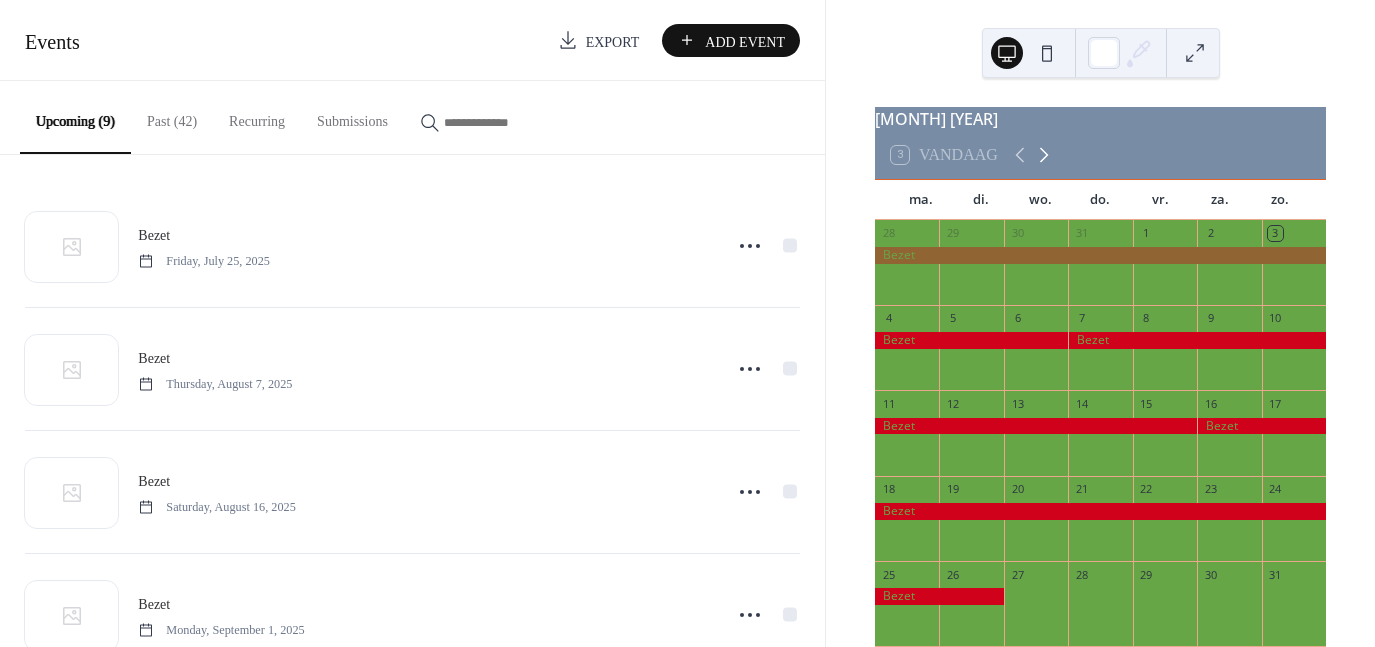 click 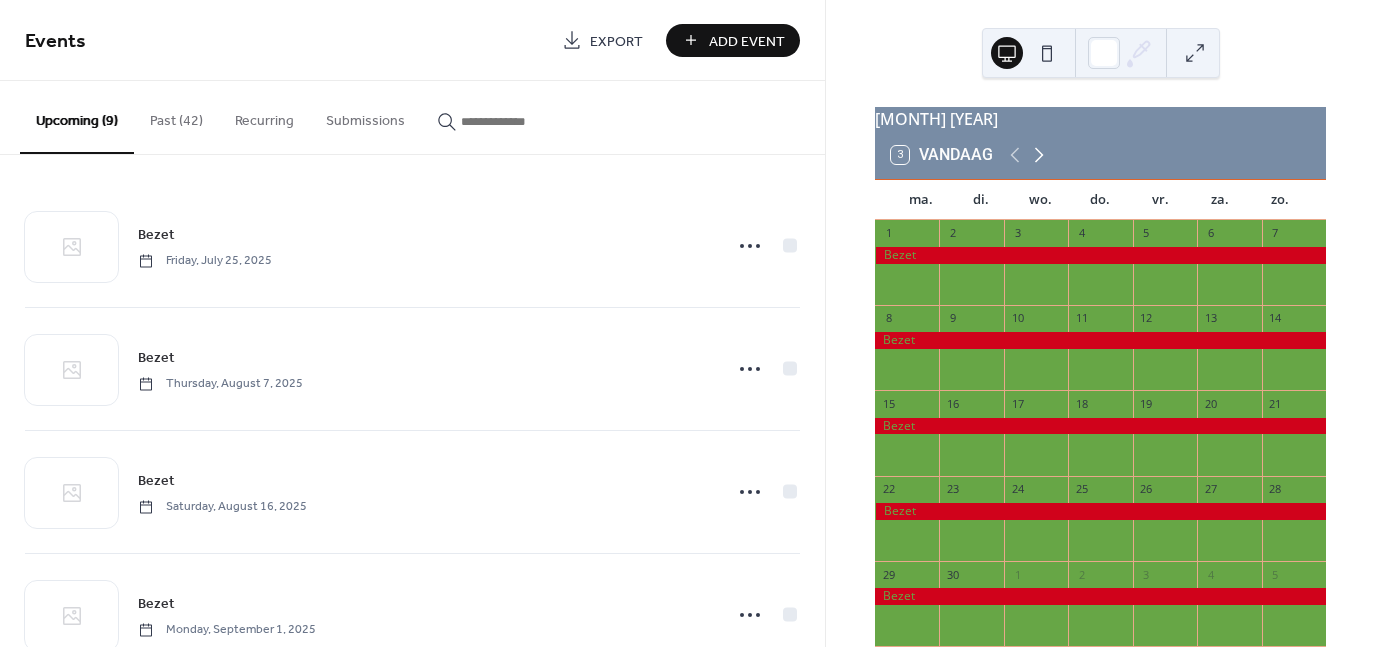 click 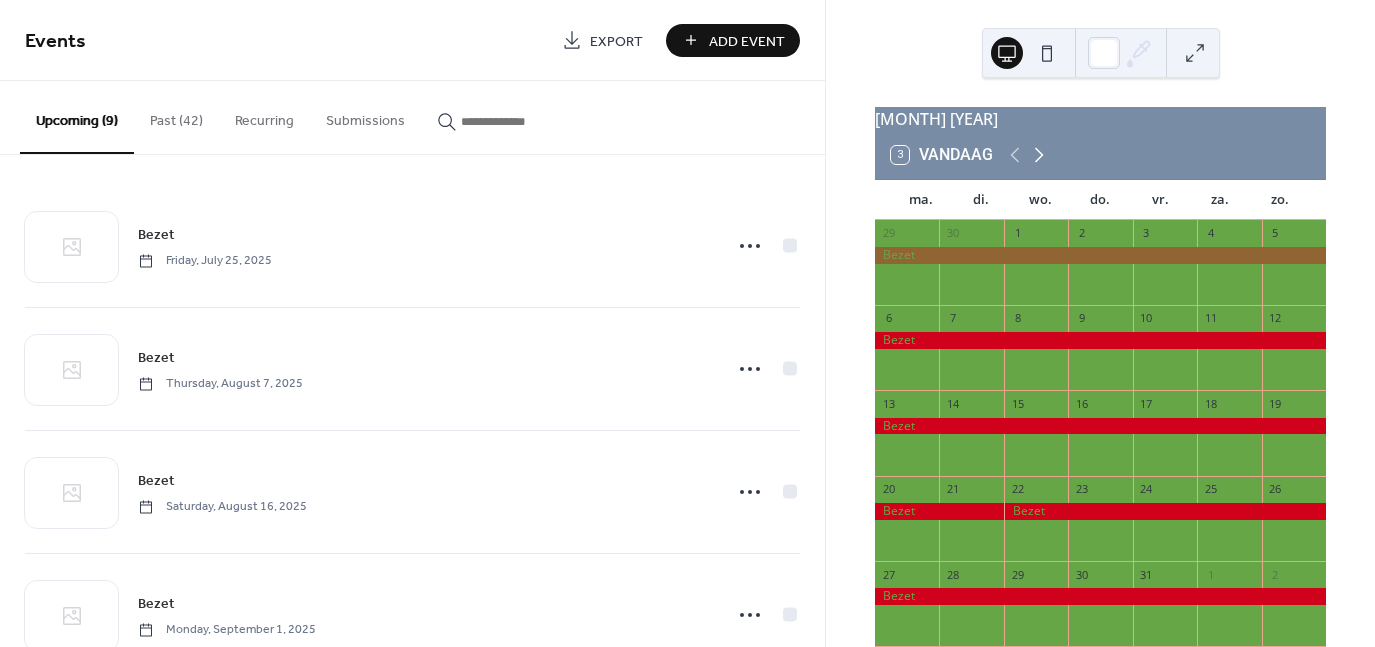 click 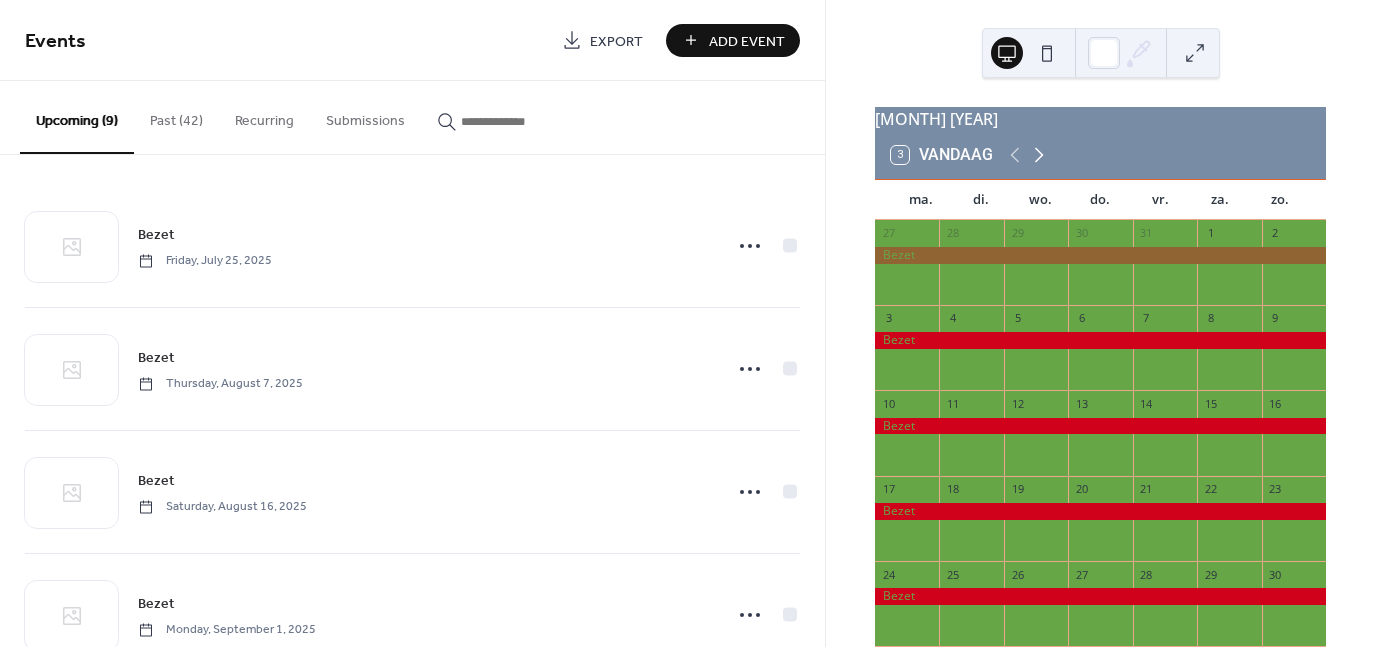 click 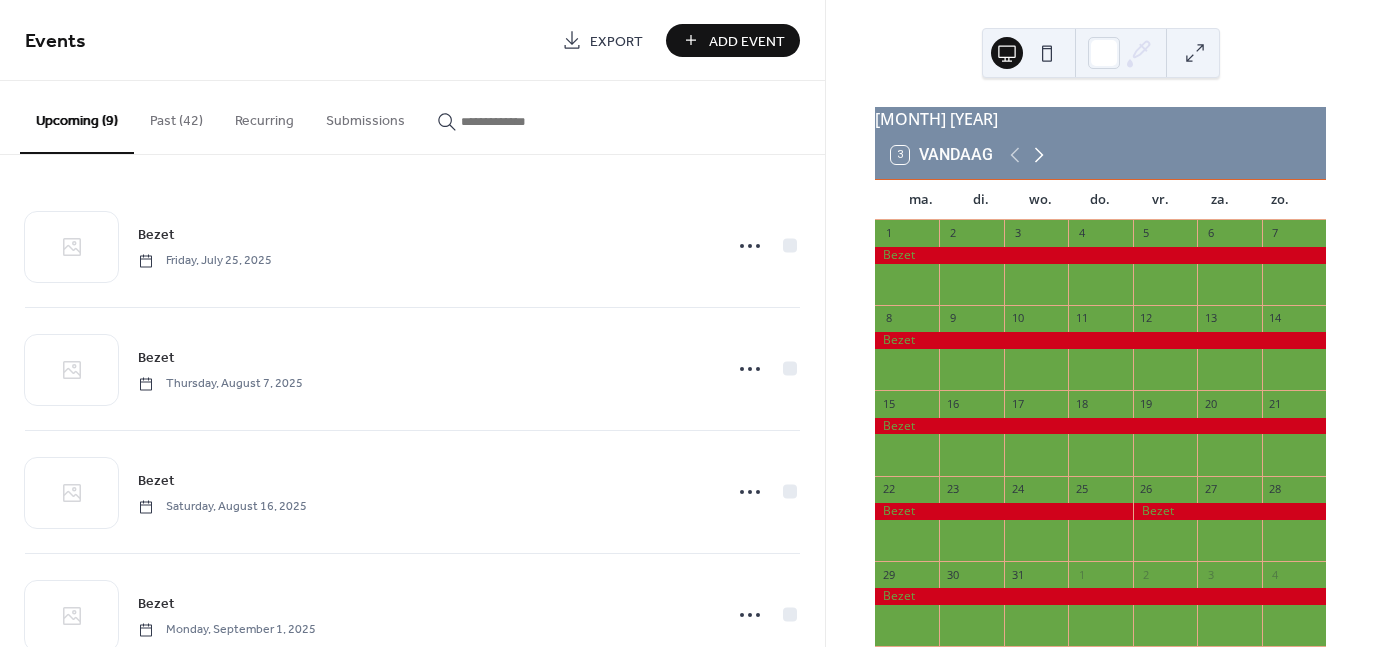 click 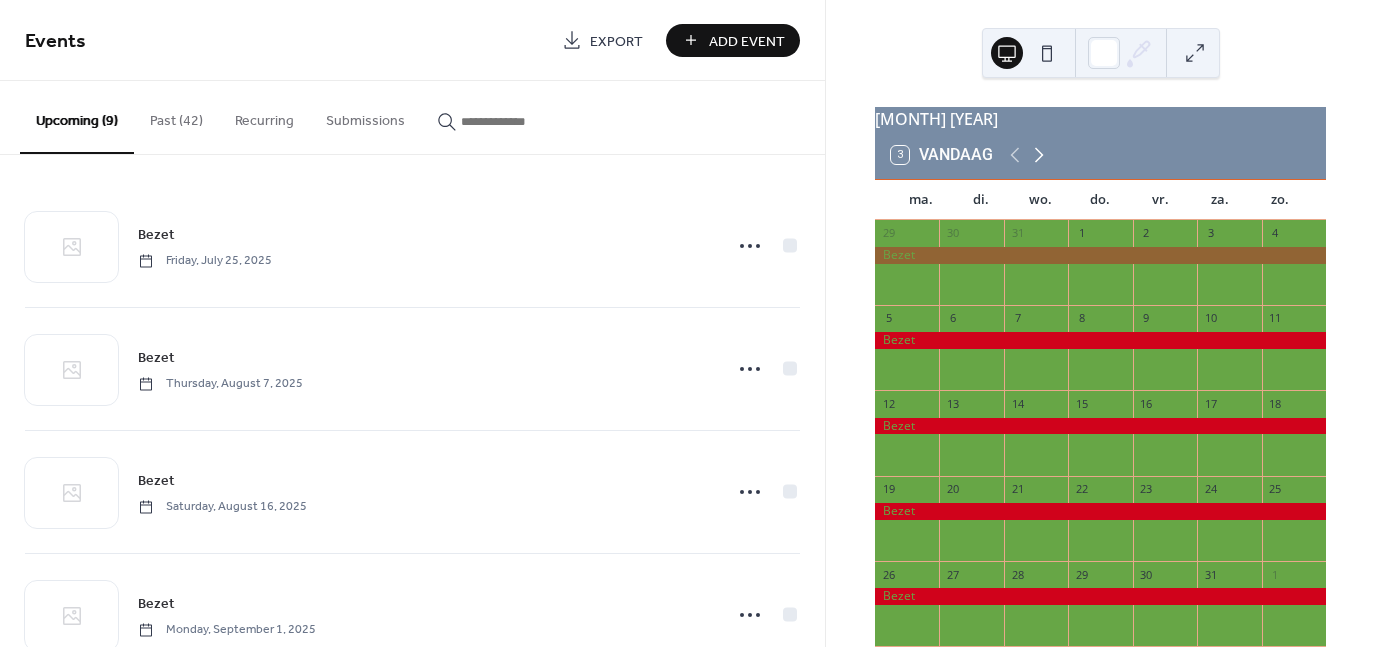 click 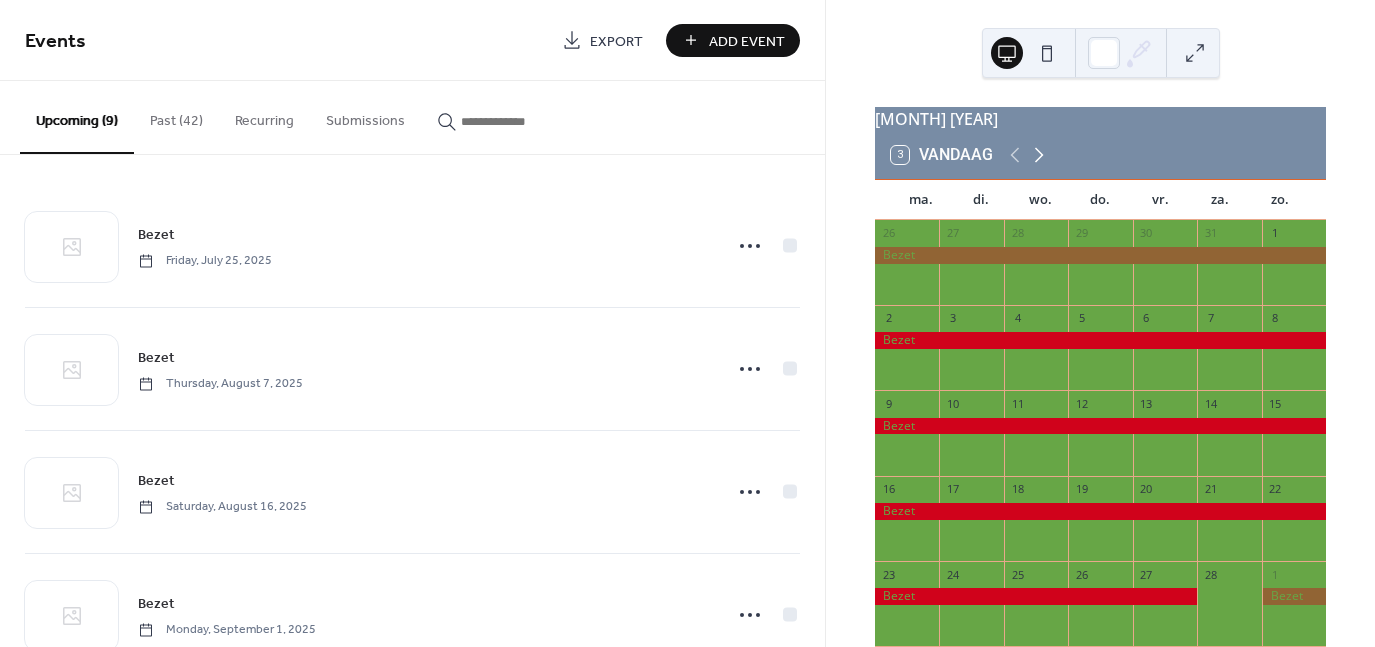 click 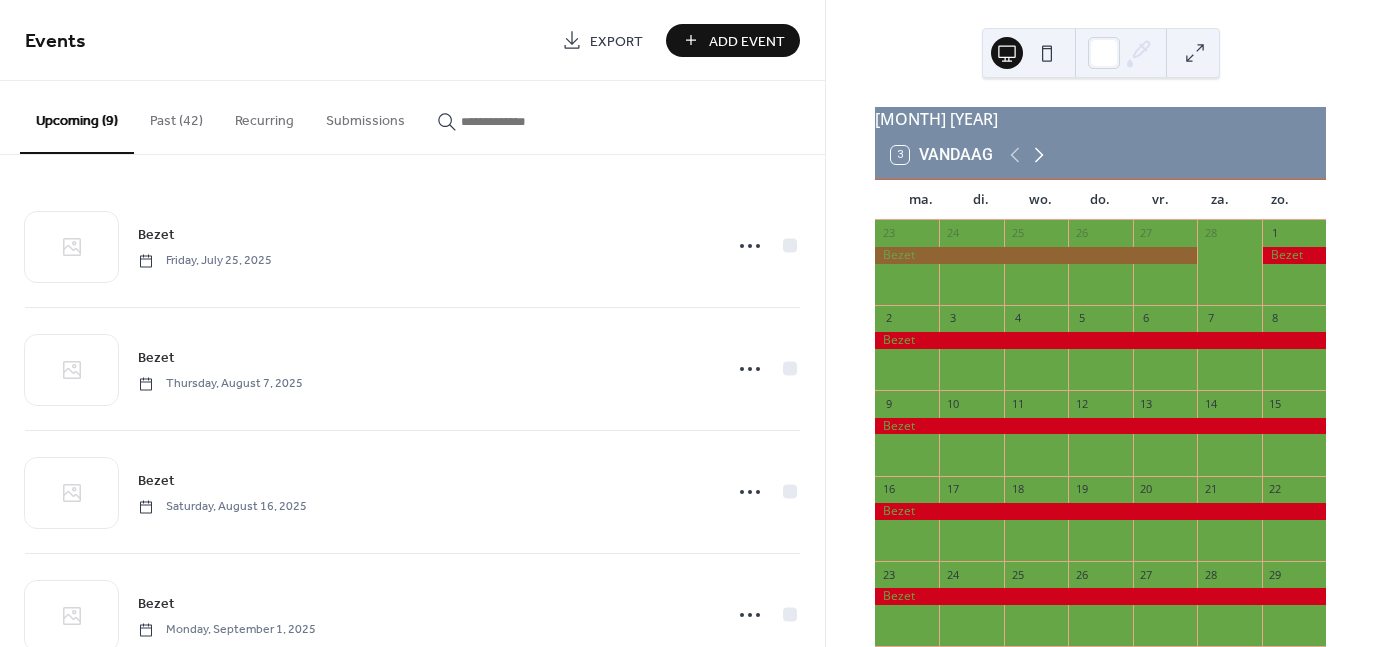click 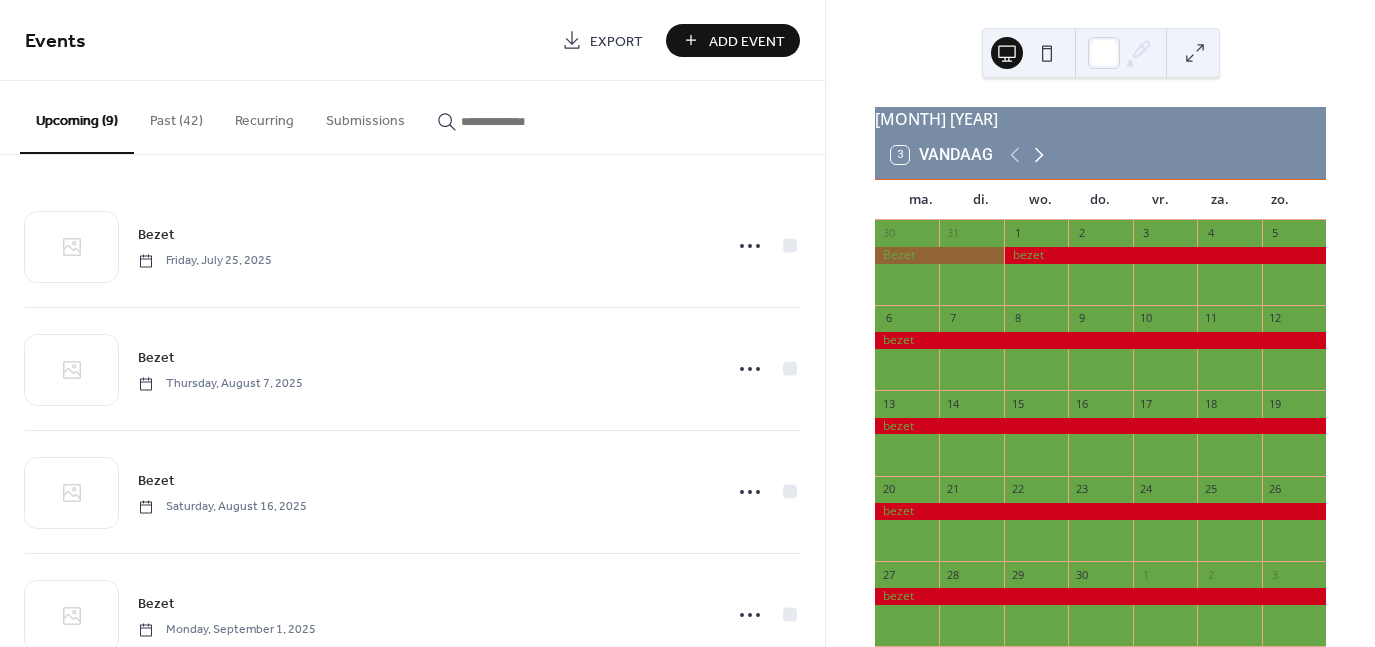click 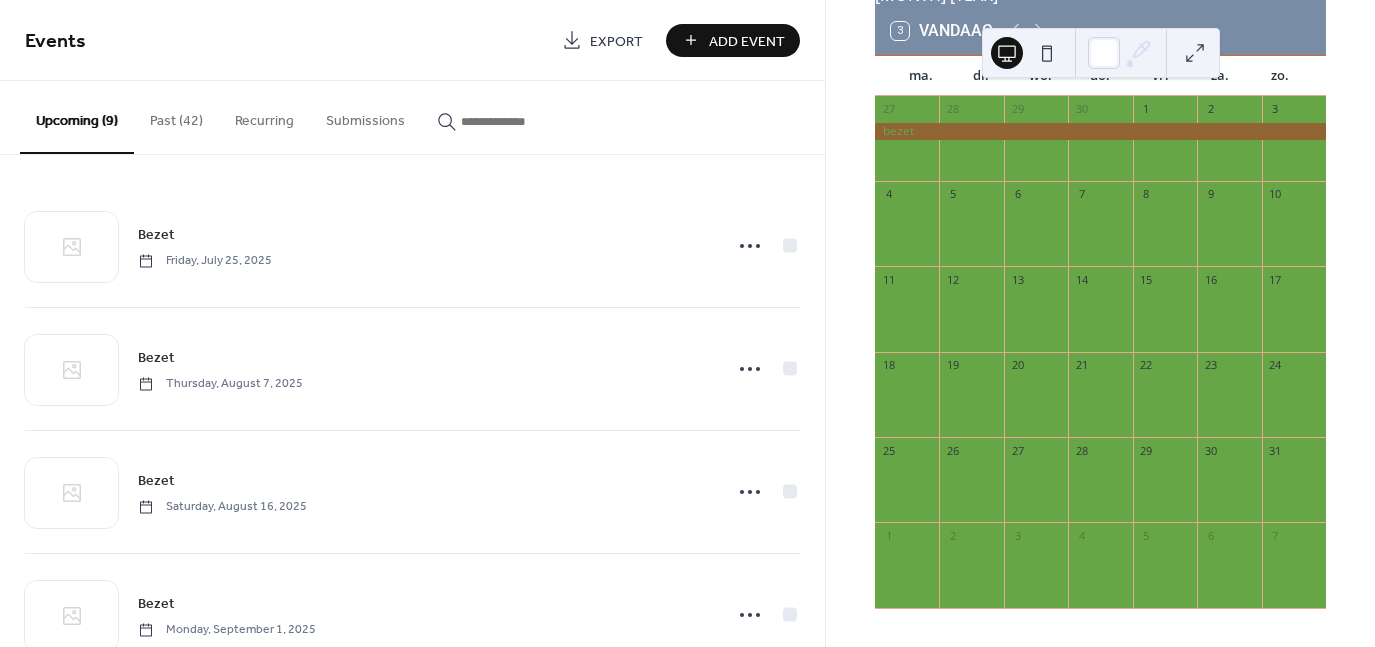 scroll, scrollTop: 144, scrollLeft: 0, axis: vertical 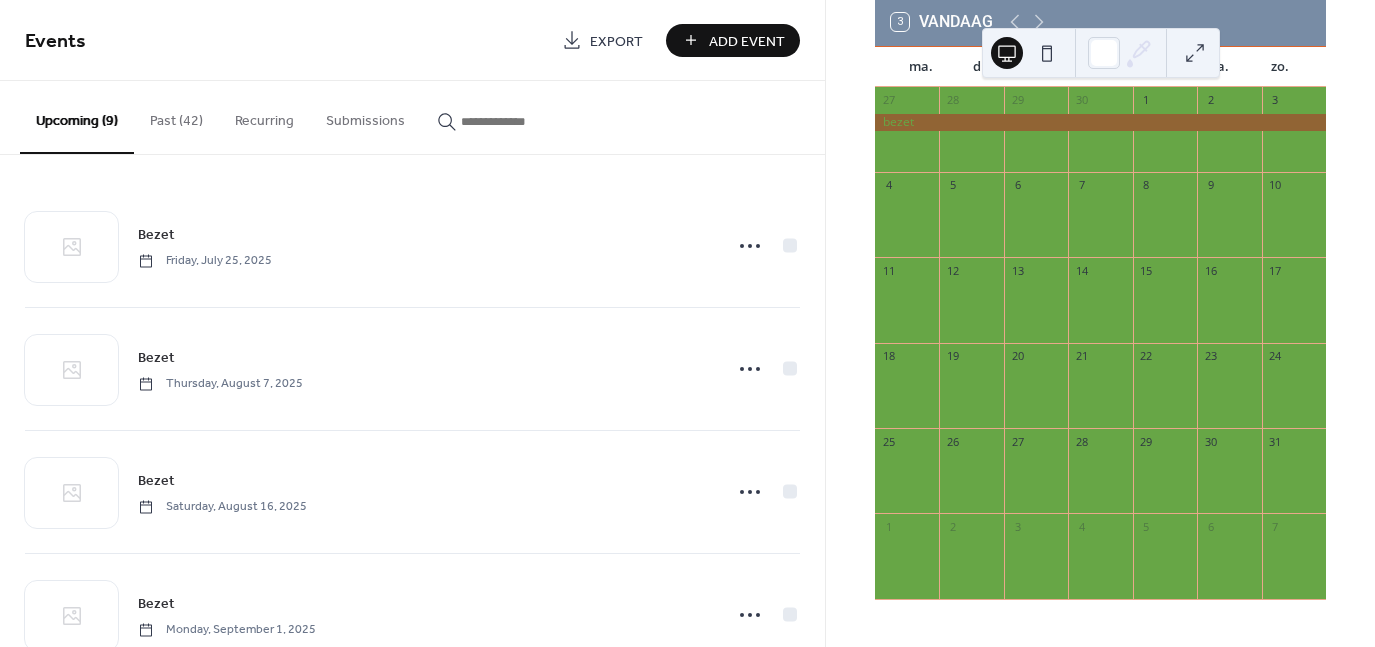 click on "Add Event" at bounding box center [747, 41] 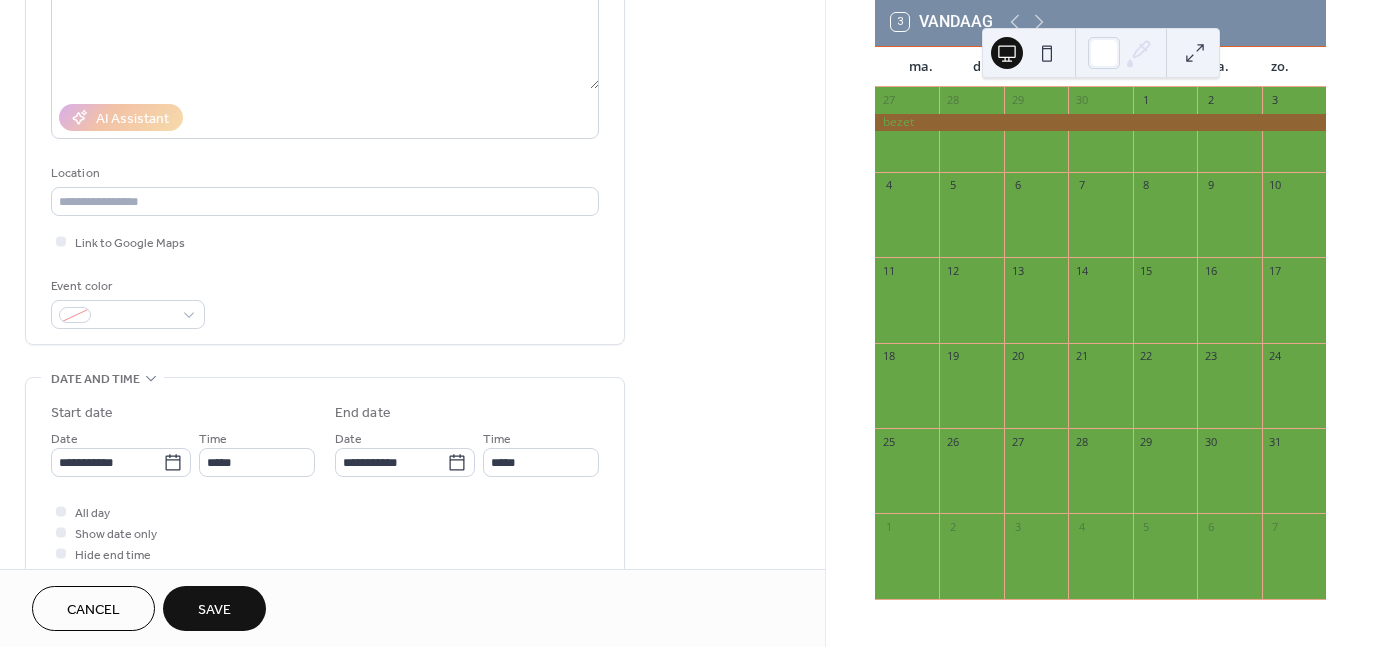scroll, scrollTop: 300, scrollLeft: 0, axis: vertical 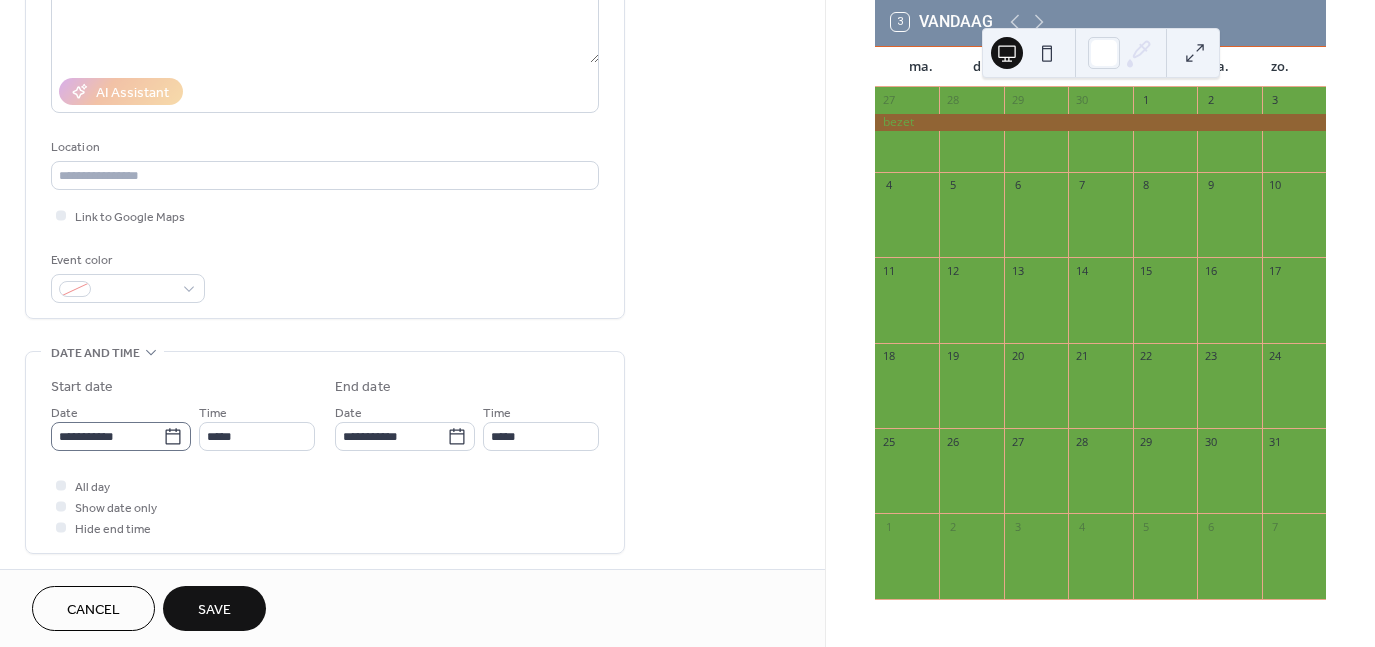 type on "*****" 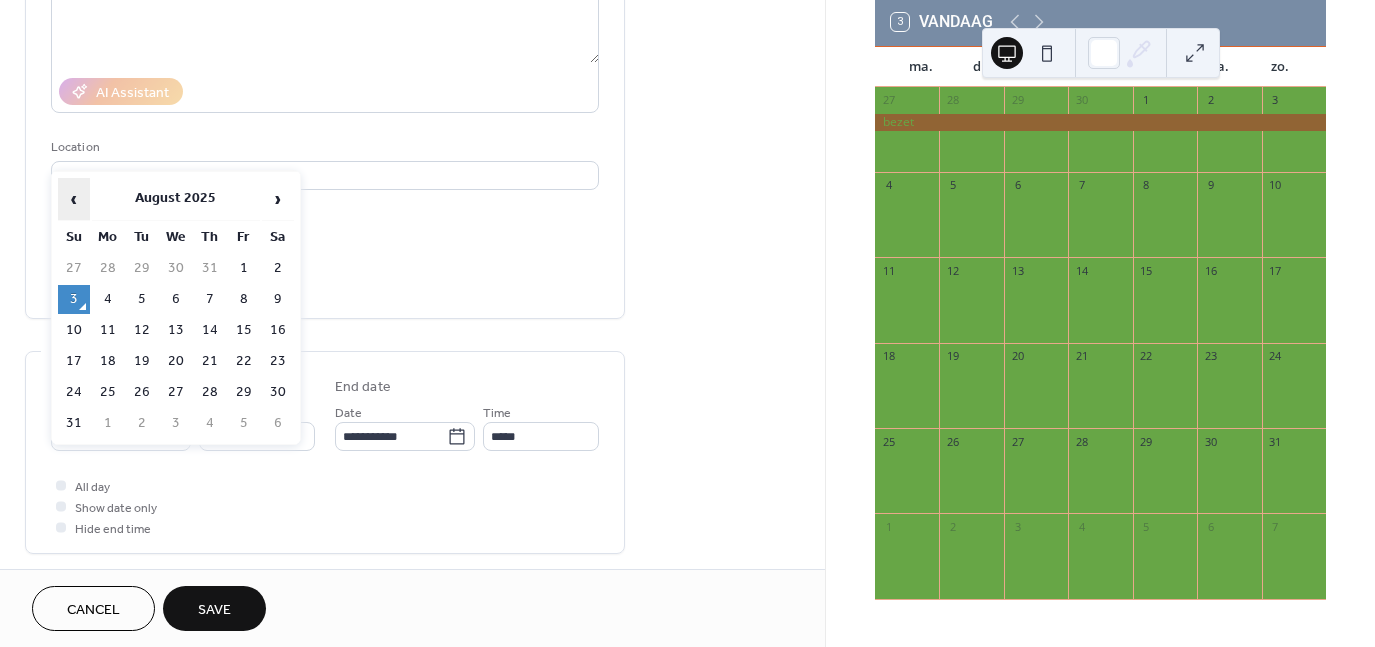 click on "‹" at bounding box center [74, 199] 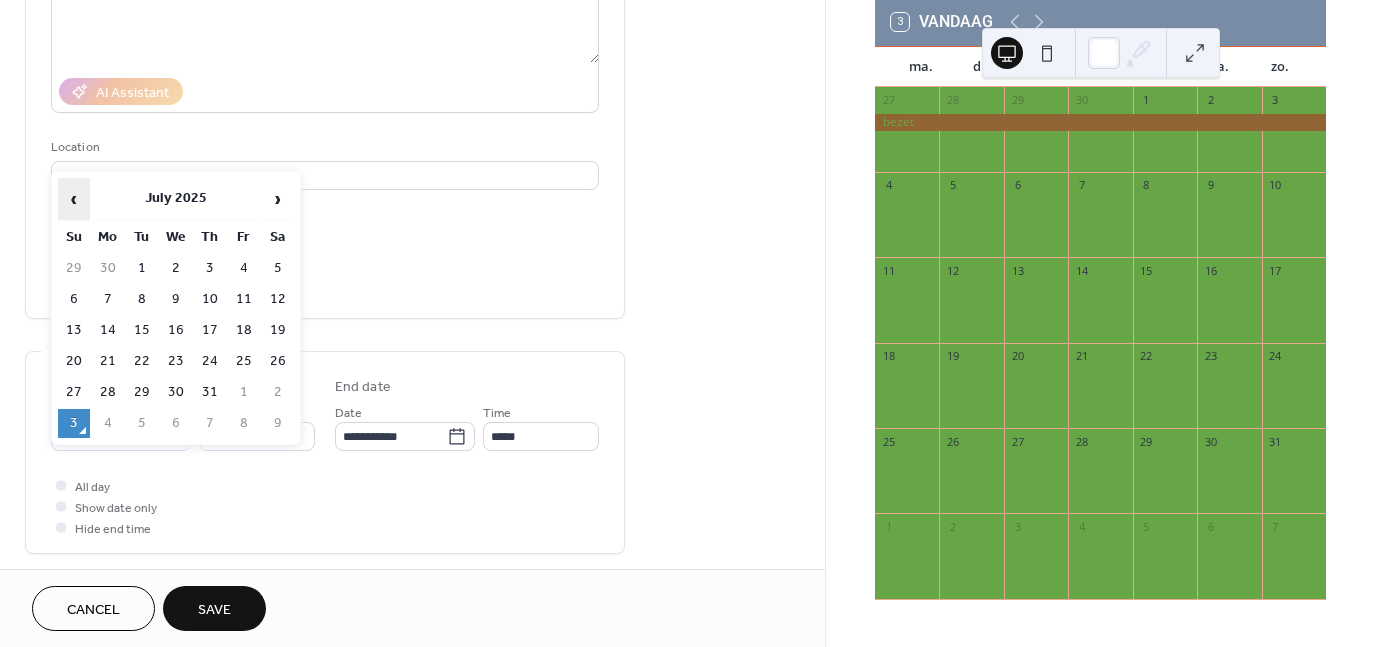 click on "‹" at bounding box center (74, 199) 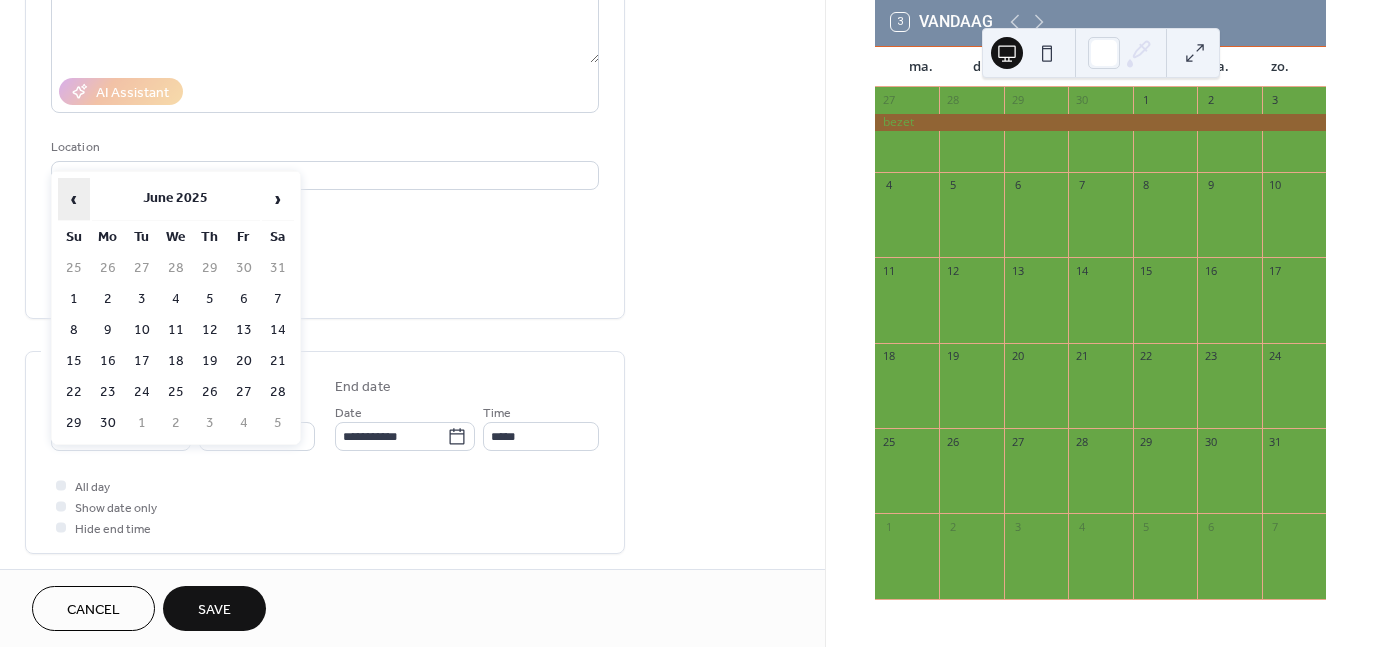 click on "‹" at bounding box center [74, 199] 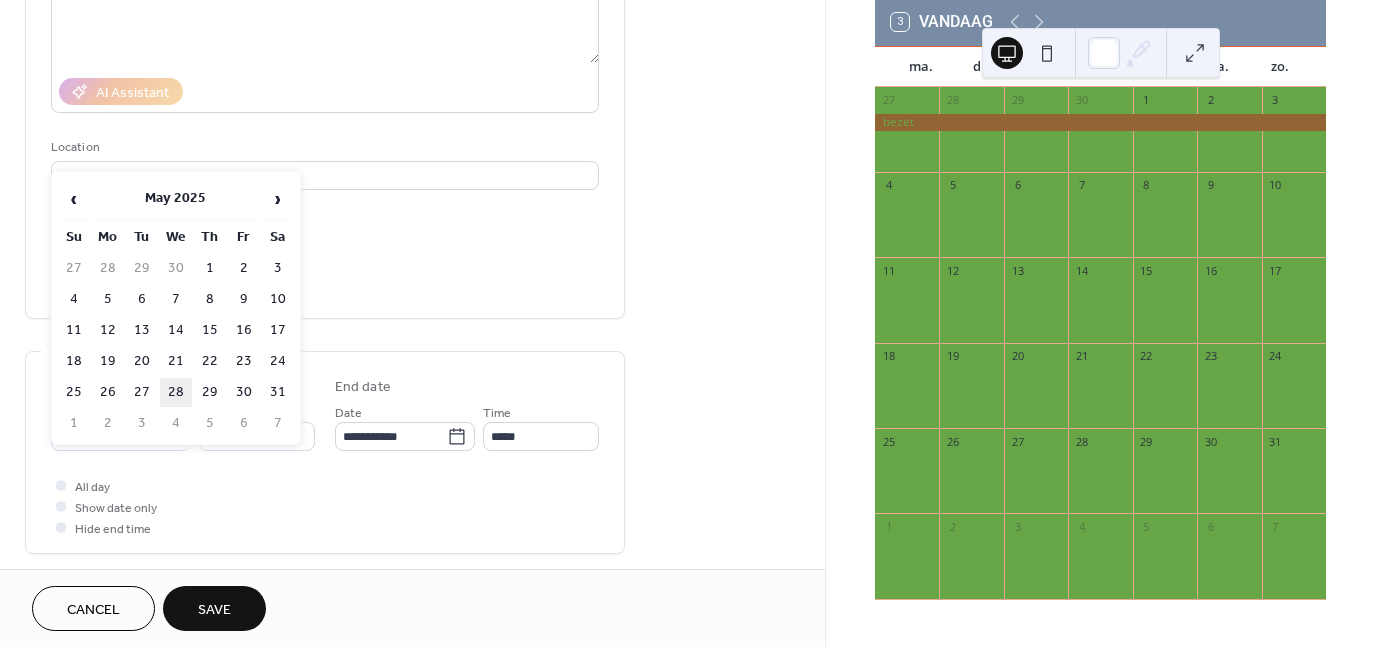 click on "28" at bounding box center (176, 392) 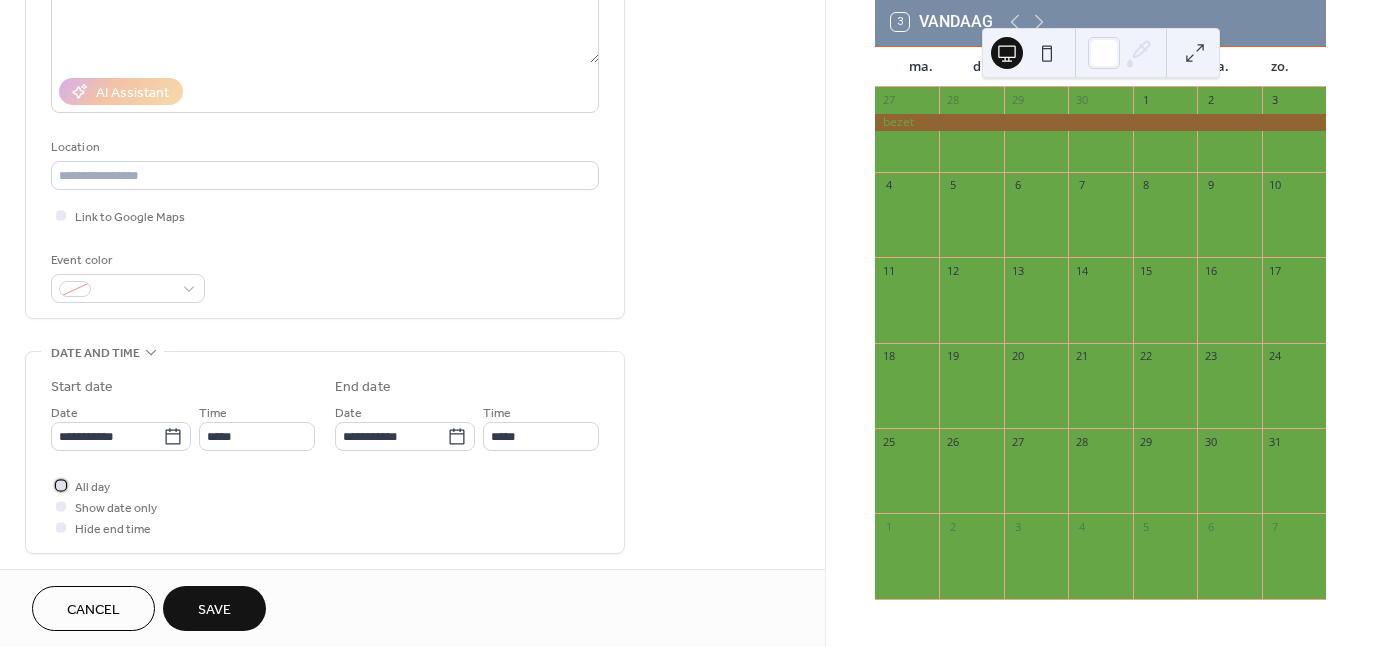 click at bounding box center [61, 485] 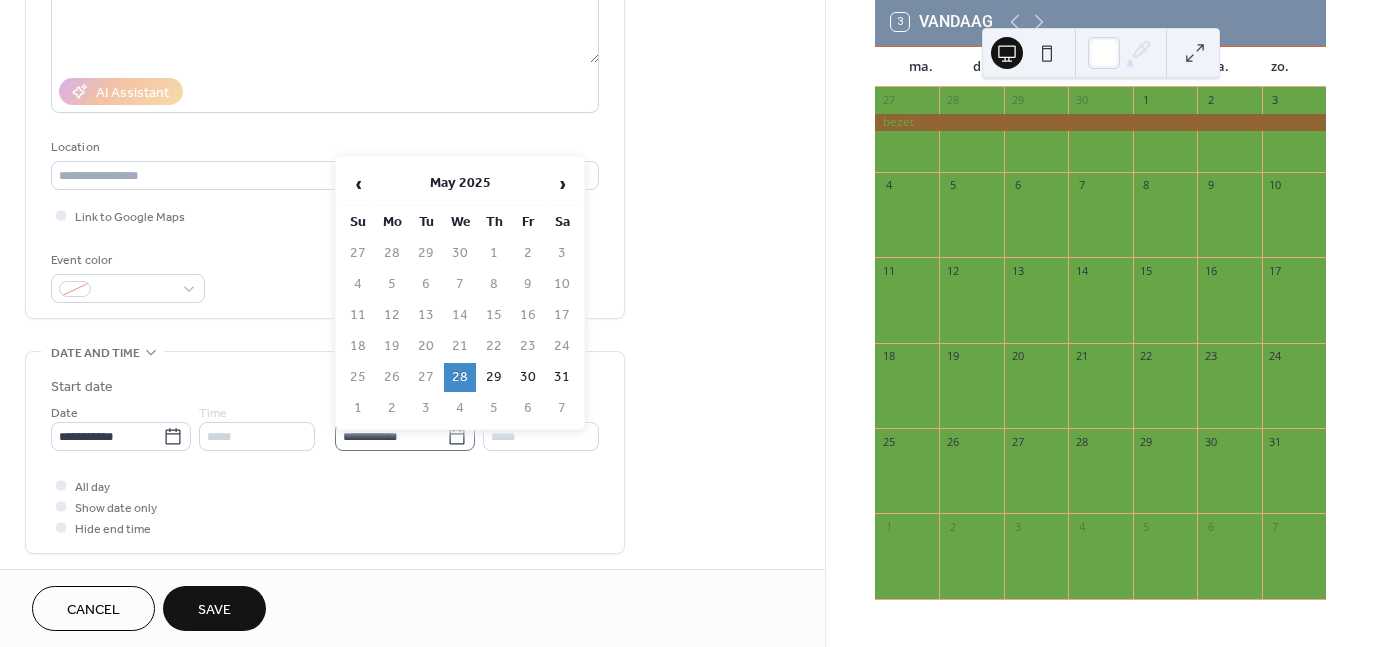 click 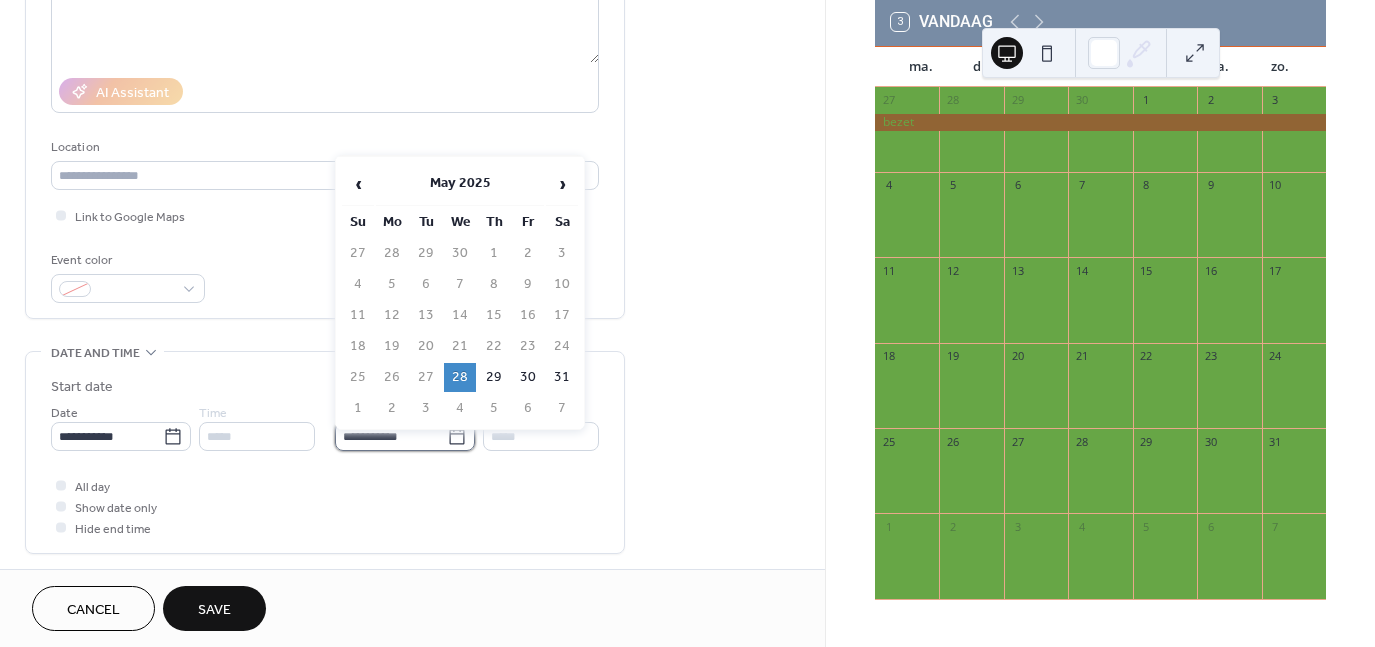 click on "**********" at bounding box center (391, 436) 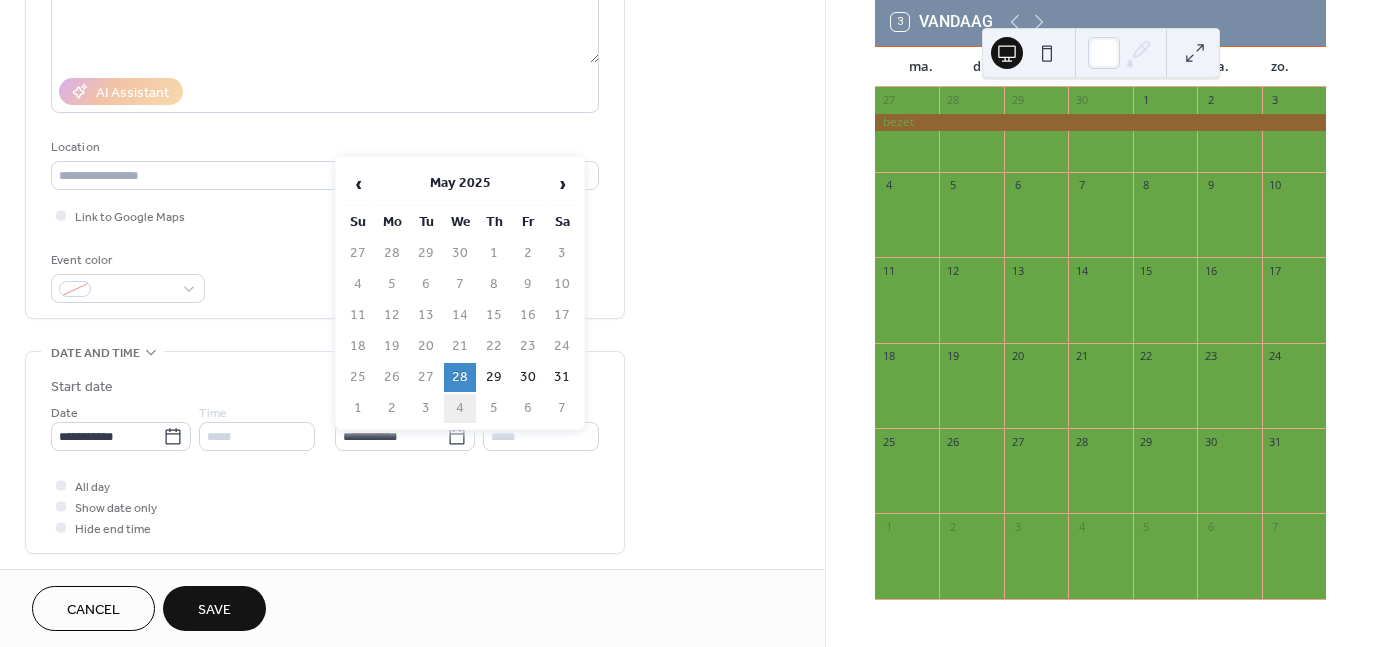 click on "4" at bounding box center [460, 408] 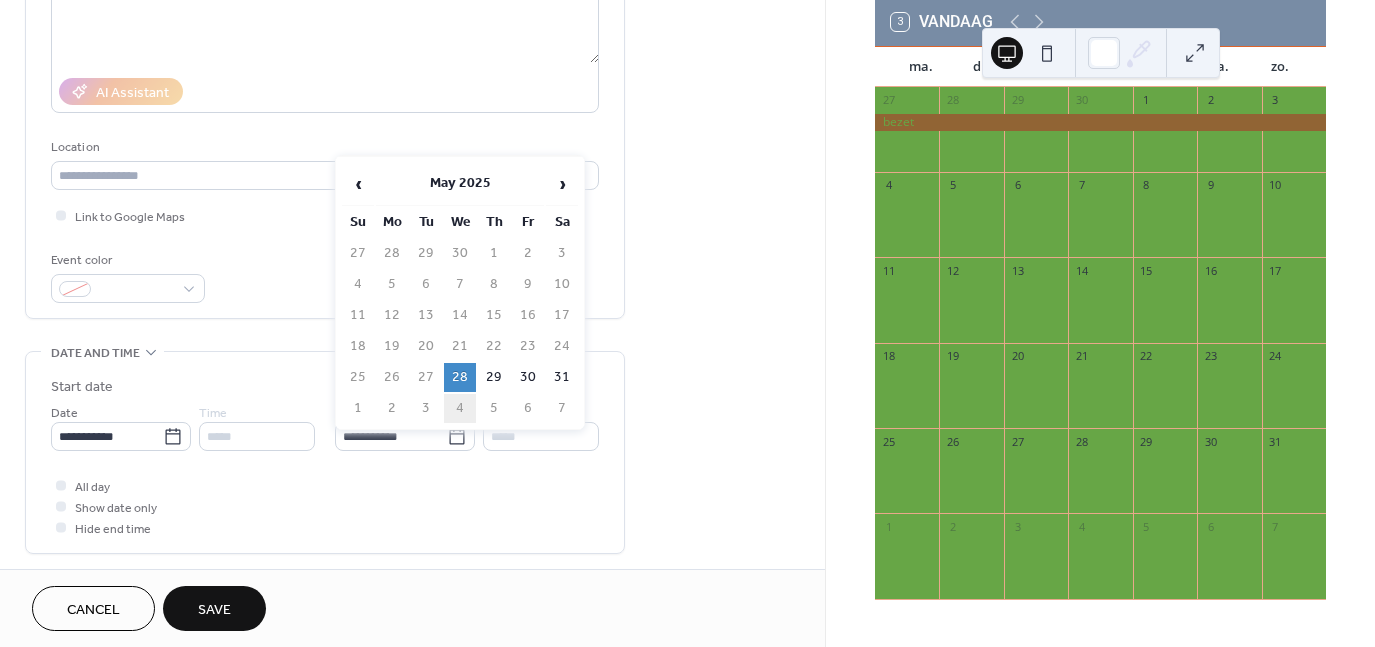 type on "**********" 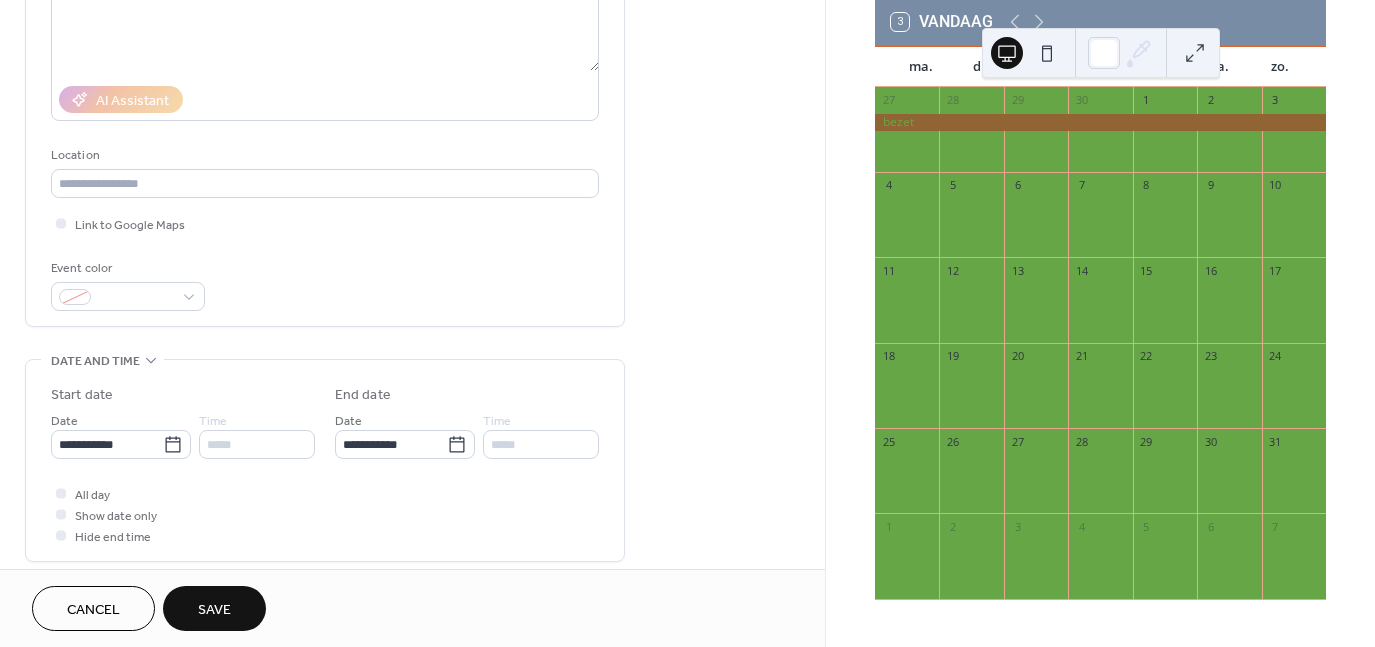 scroll, scrollTop: 300, scrollLeft: 0, axis: vertical 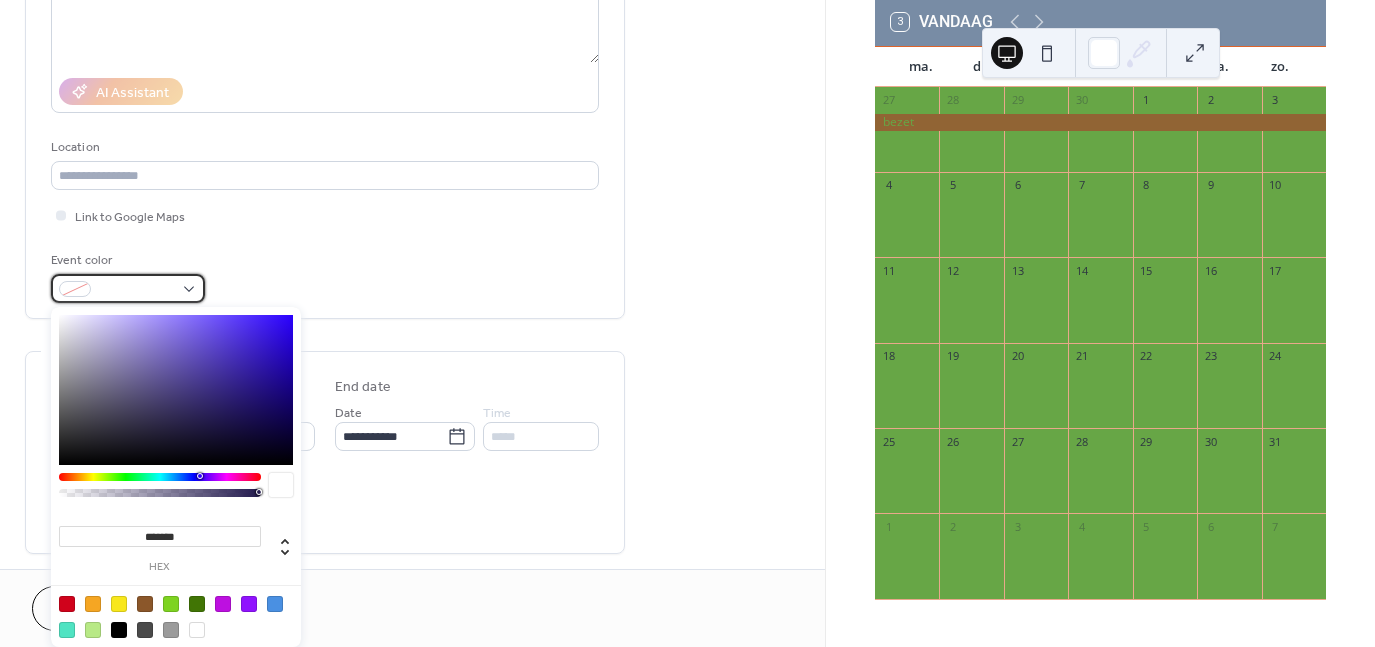 click at bounding box center [128, 288] 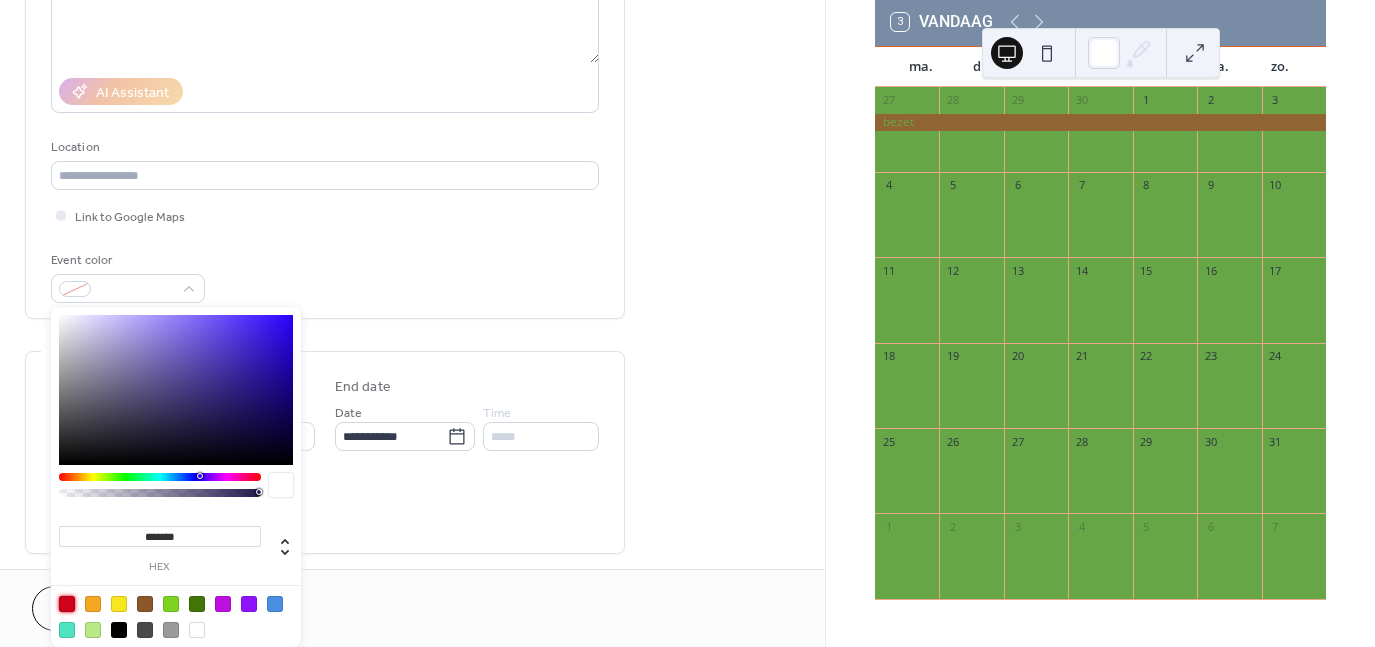click at bounding box center [67, 604] 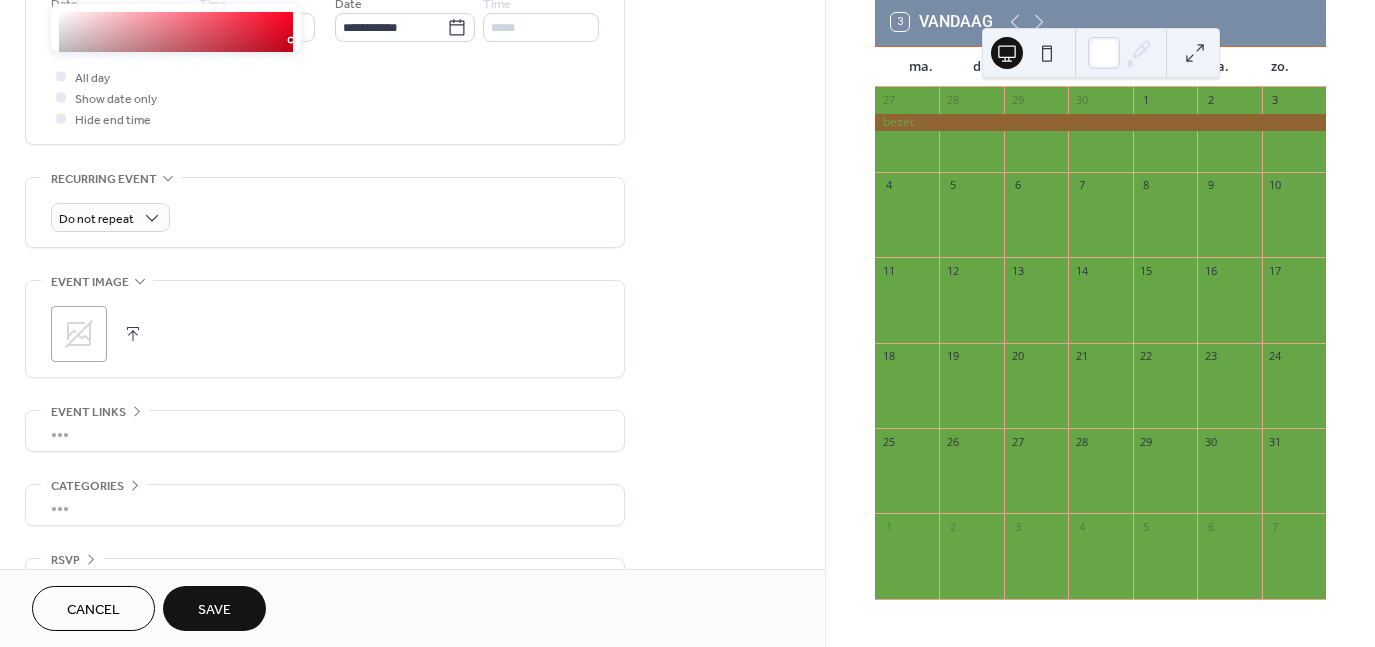 scroll, scrollTop: 757, scrollLeft: 0, axis: vertical 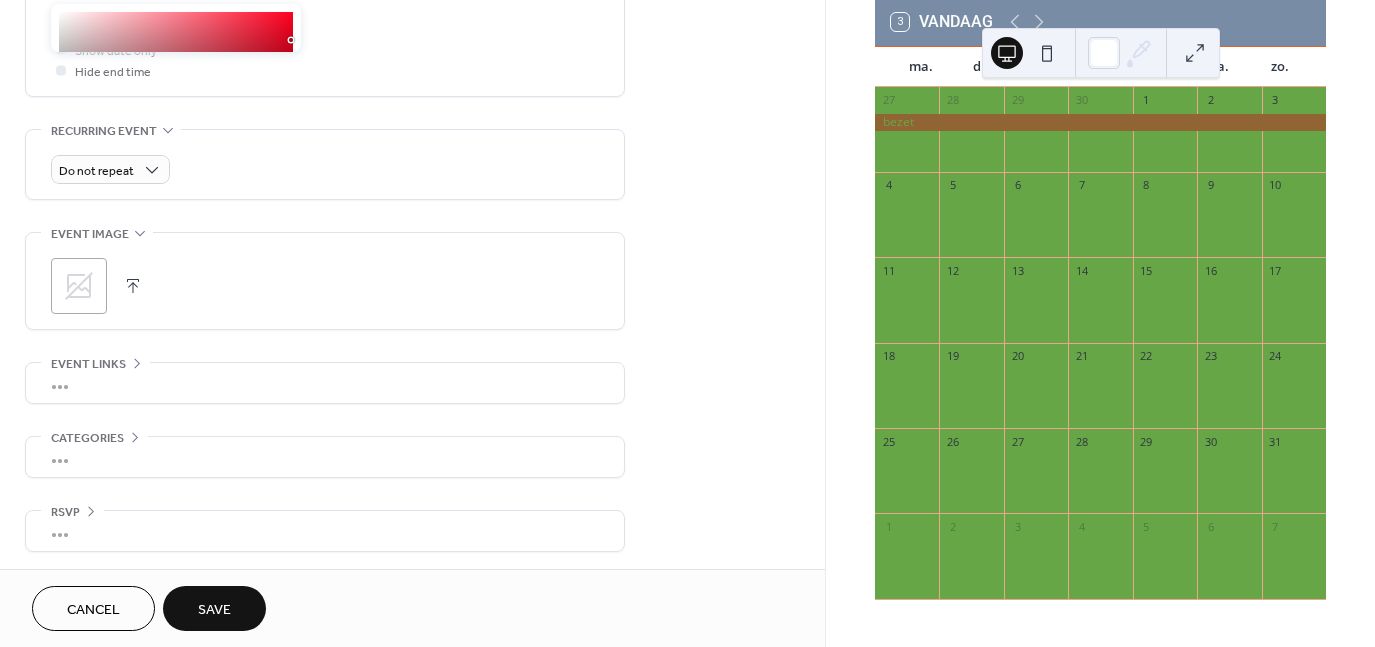 click on "Save" at bounding box center [214, 610] 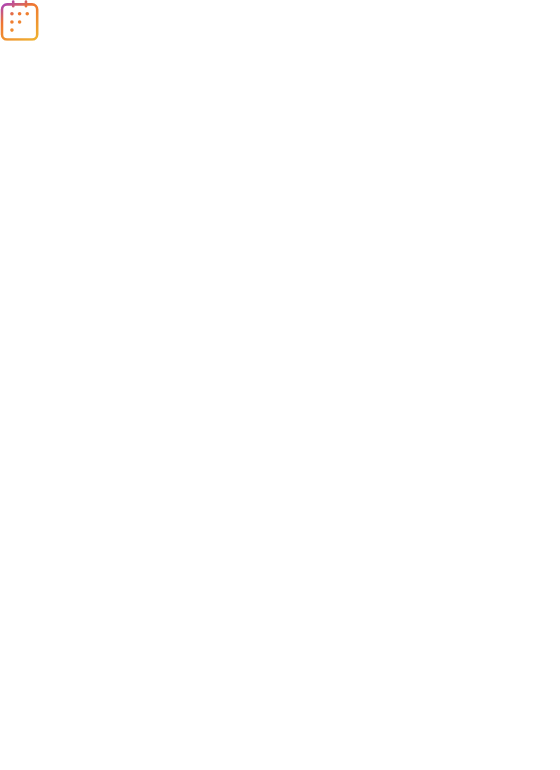 scroll, scrollTop: 0, scrollLeft: 0, axis: both 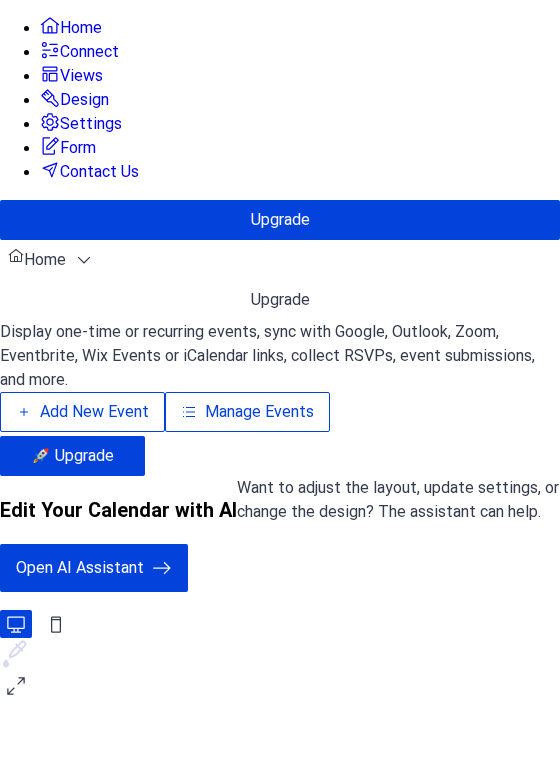 click on "Manage Events" at bounding box center (350, 351) 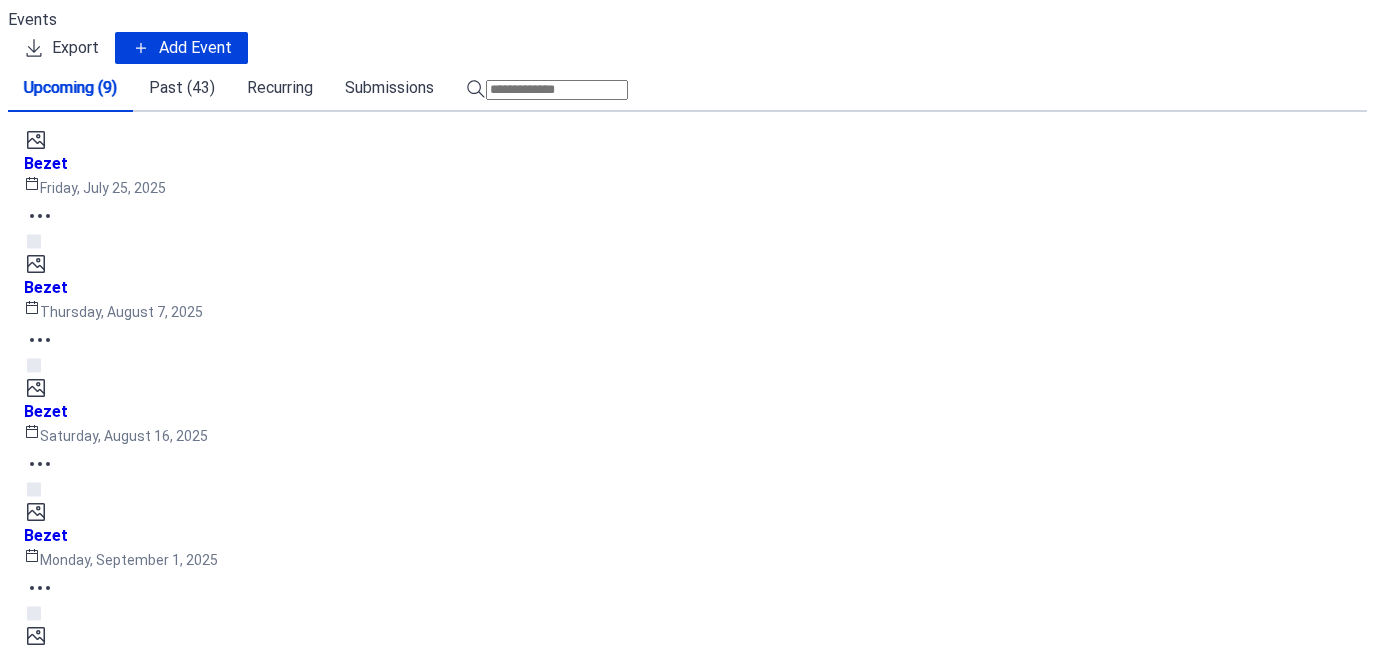 scroll, scrollTop: 0, scrollLeft: 0, axis: both 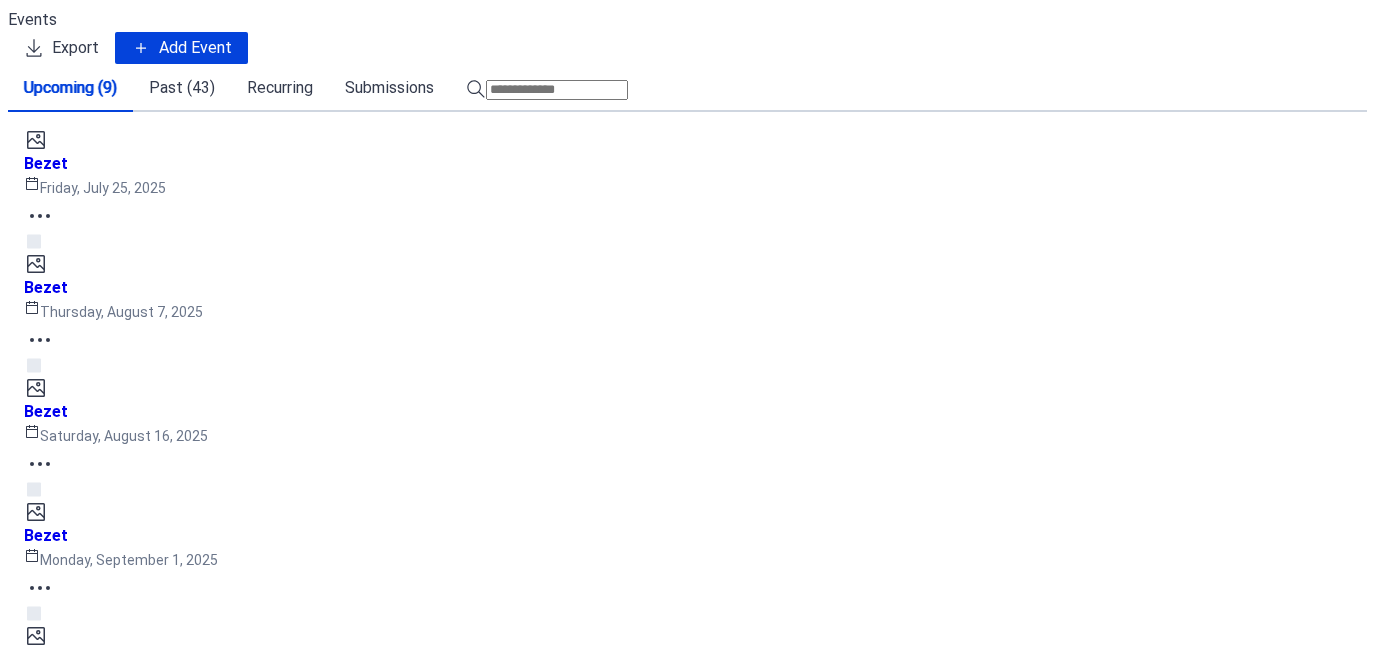click on "Add Event" at bounding box center [195, 48] 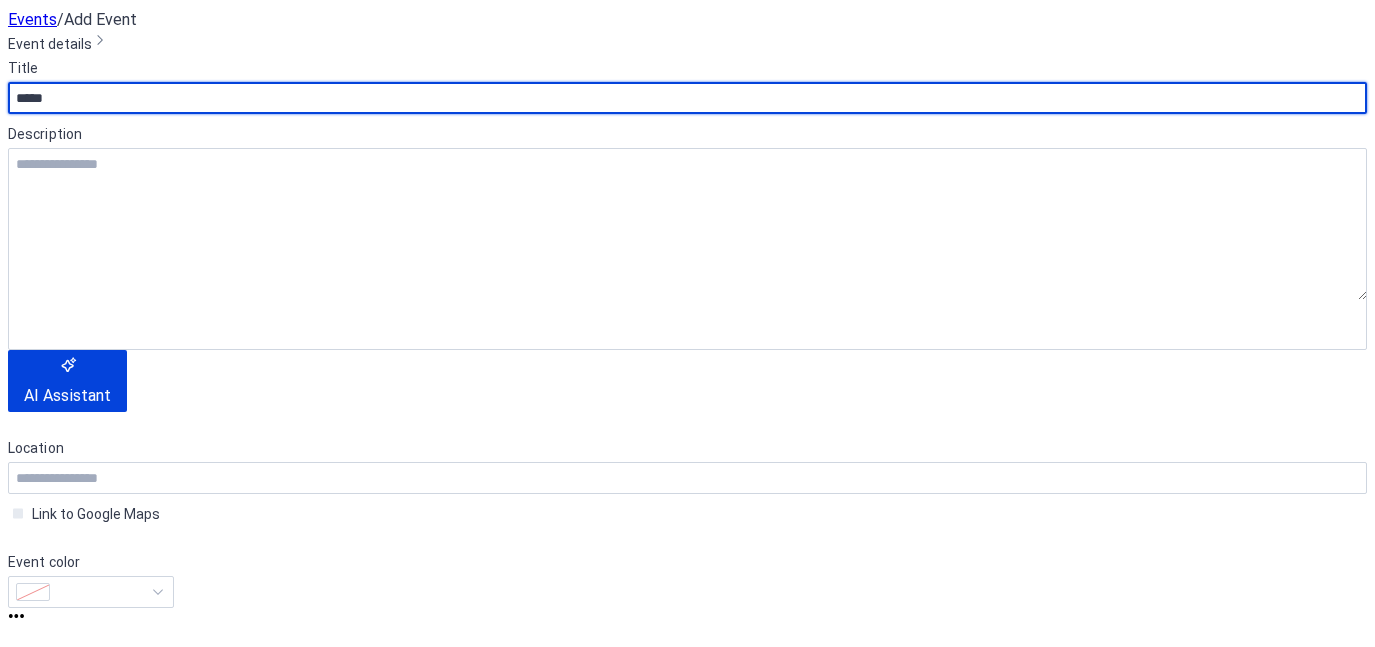 scroll, scrollTop: 200, scrollLeft: 0, axis: vertical 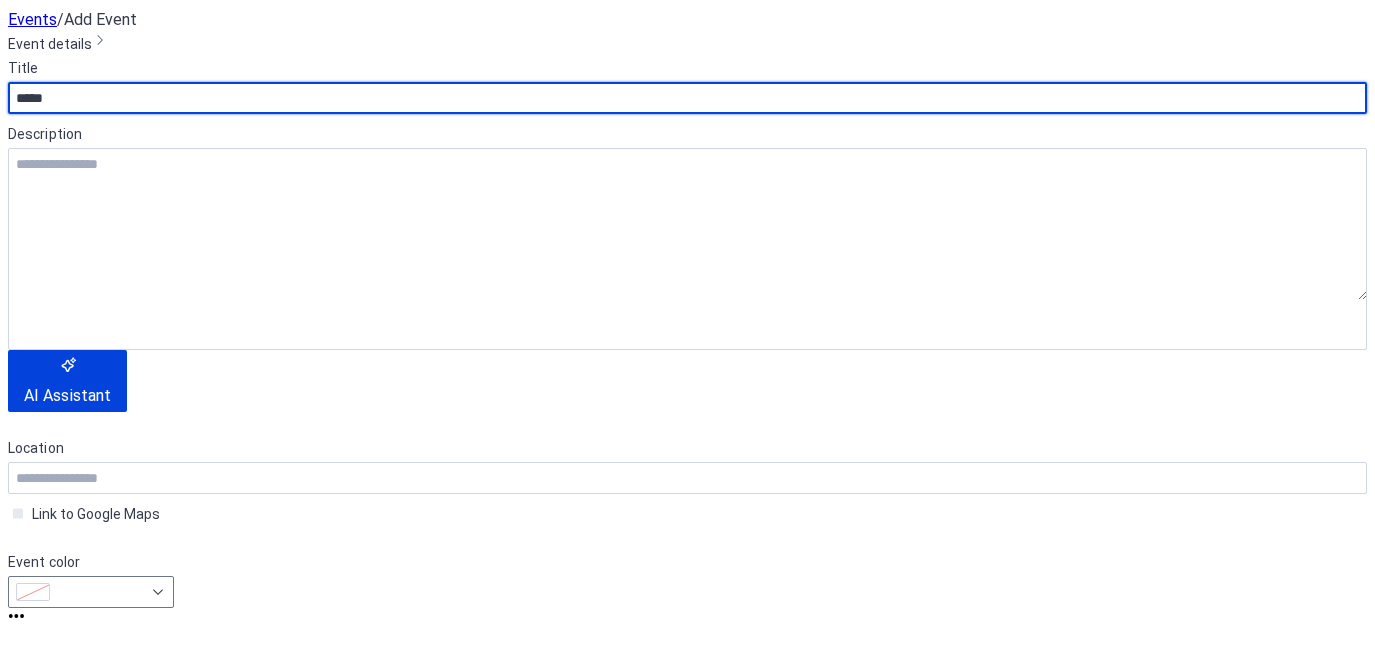 type on "*****" 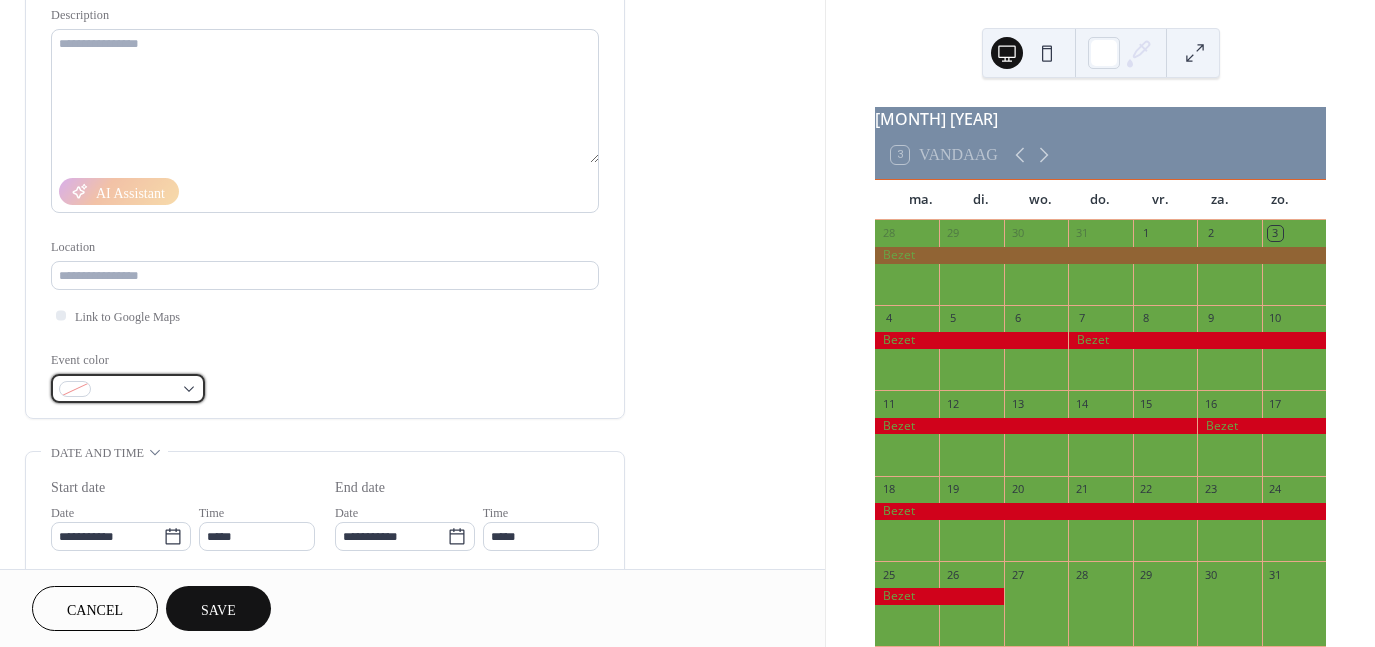 click at bounding box center (128, 388) 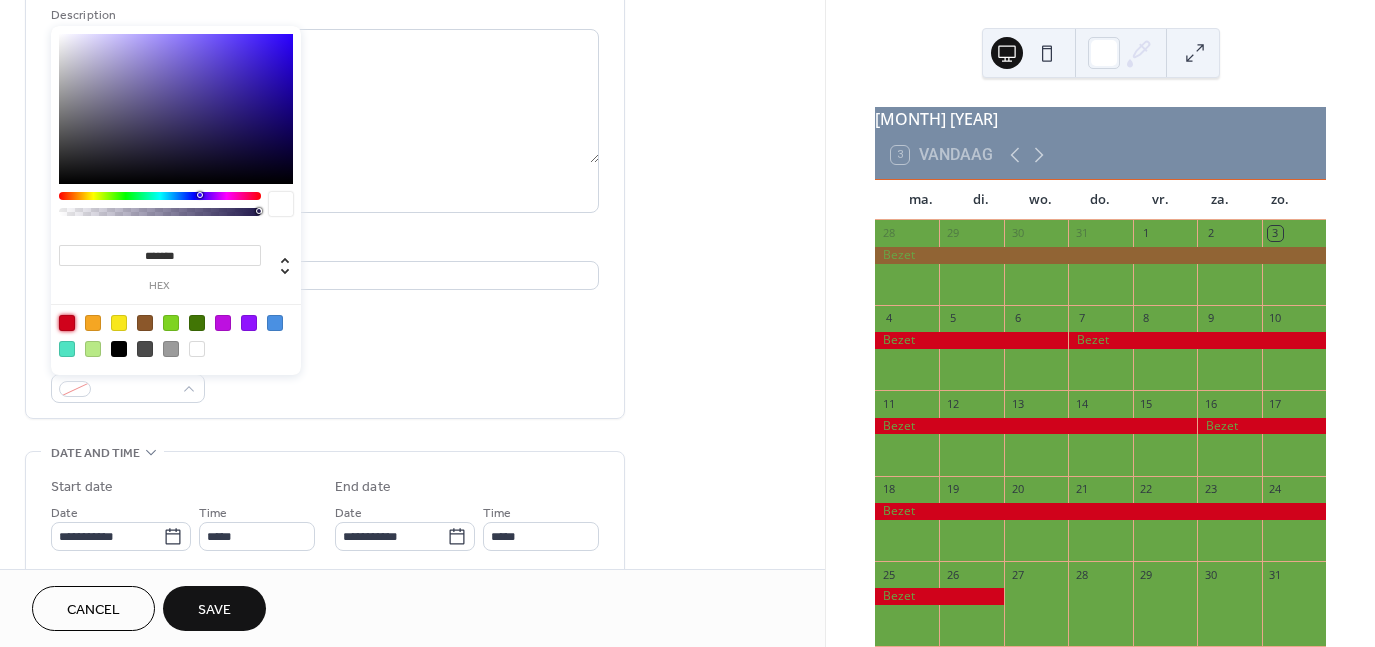 click at bounding box center [67, 323] 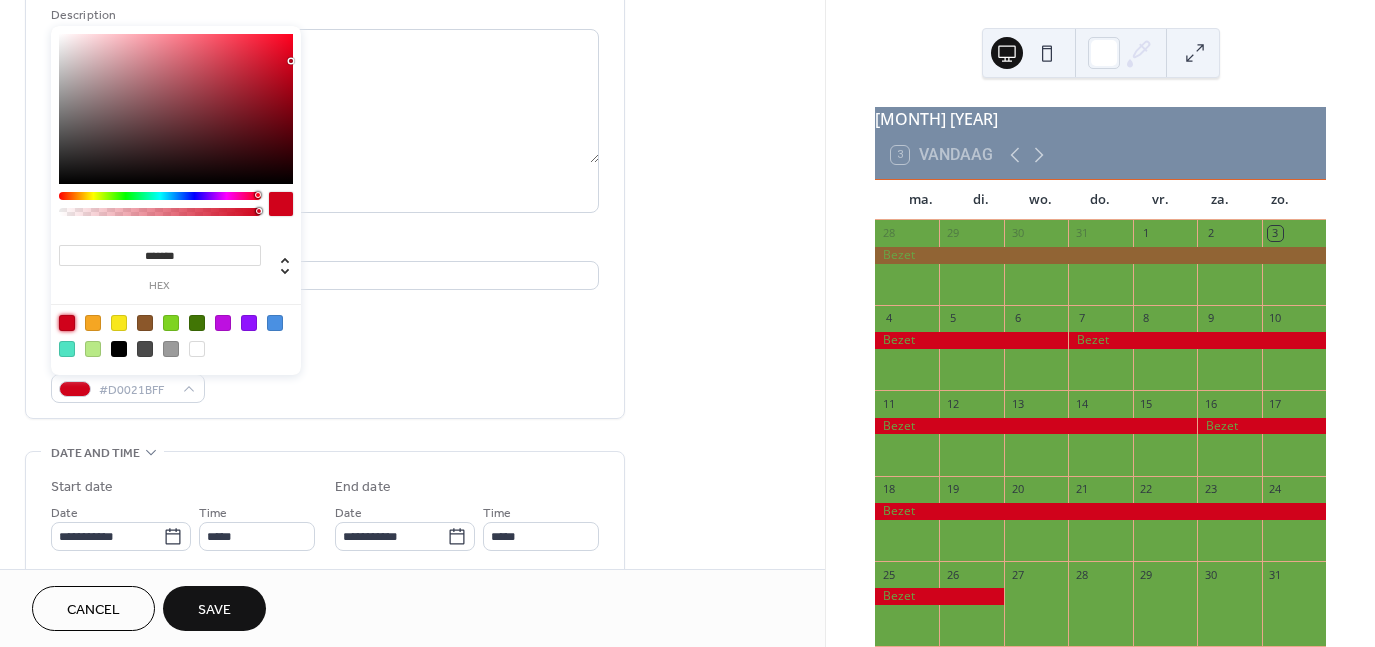 scroll, scrollTop: 200, scrollLeft: 0, axis: vertical 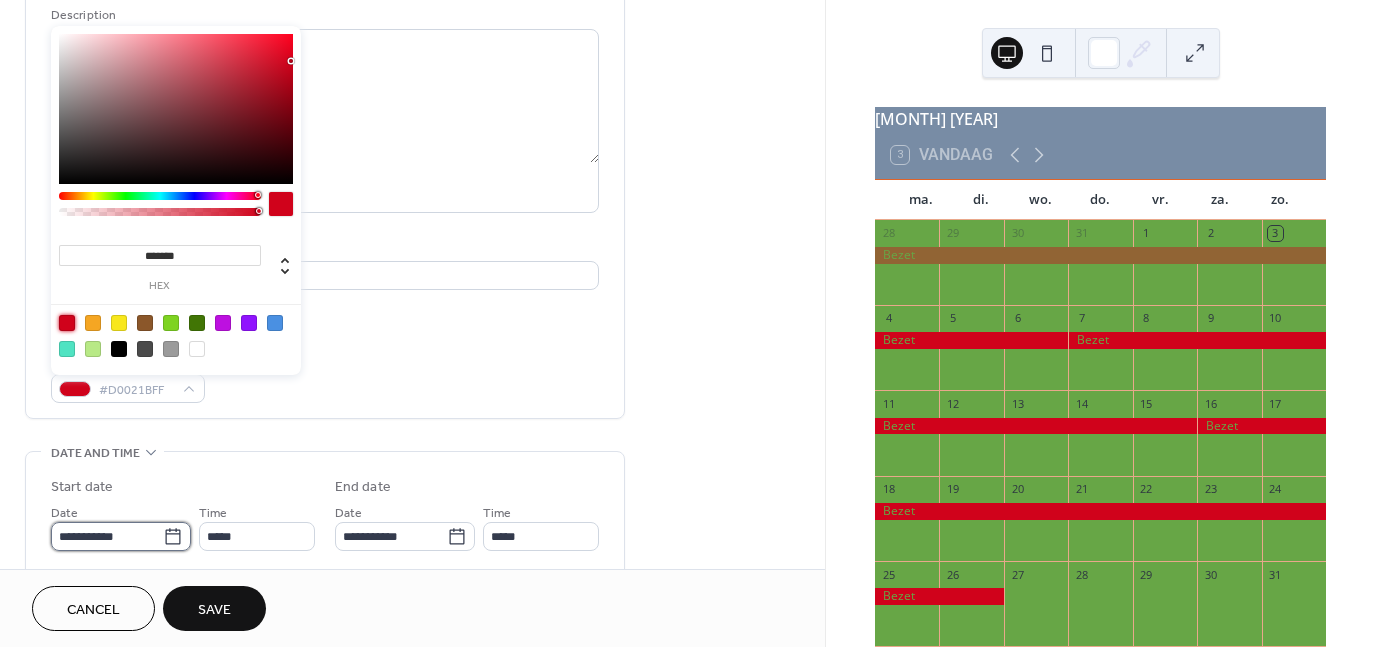 click on "**********" at bounding box center (687, 323) 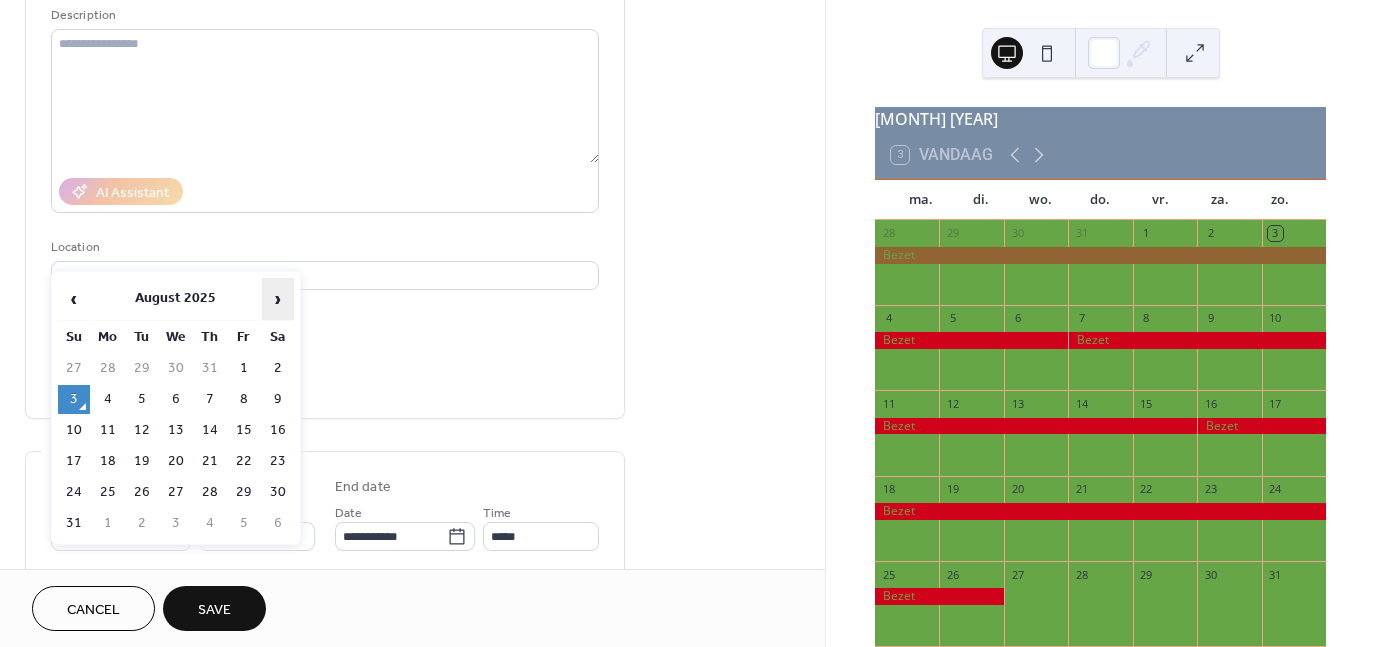 click on "›" at bounding box center (278, 299) 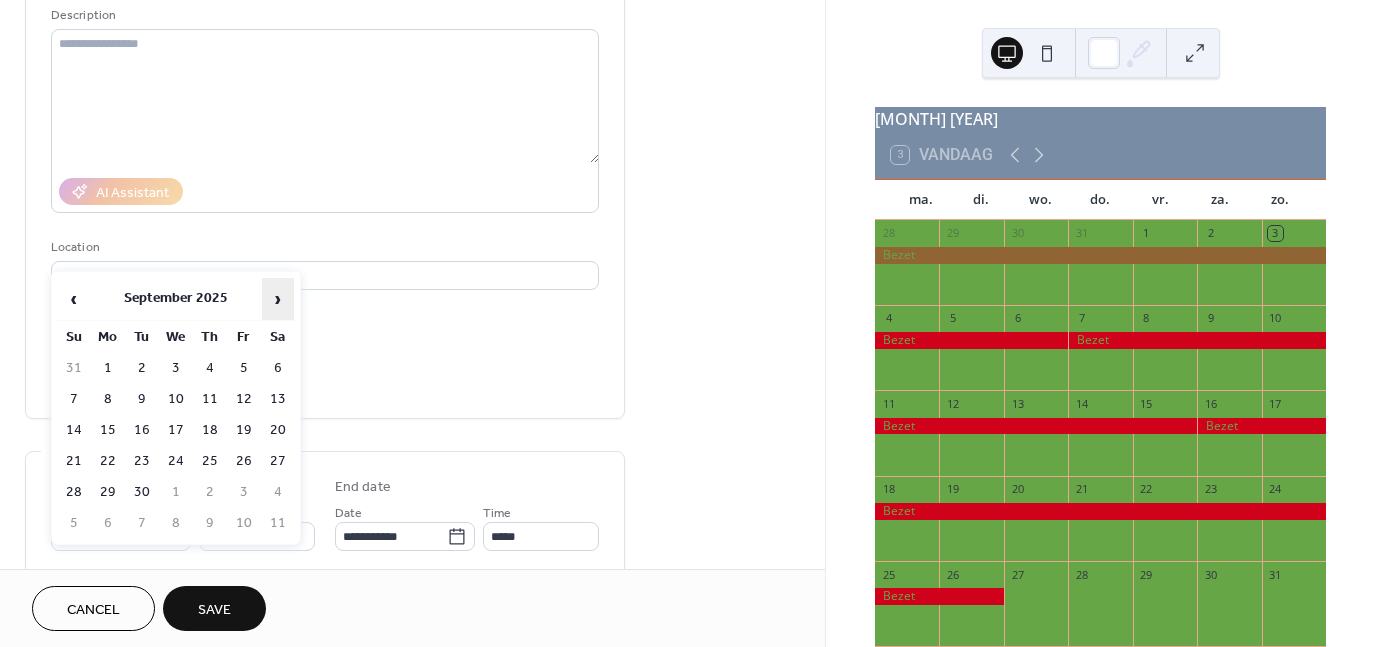 click on "›" at bounding box center (278, 299) 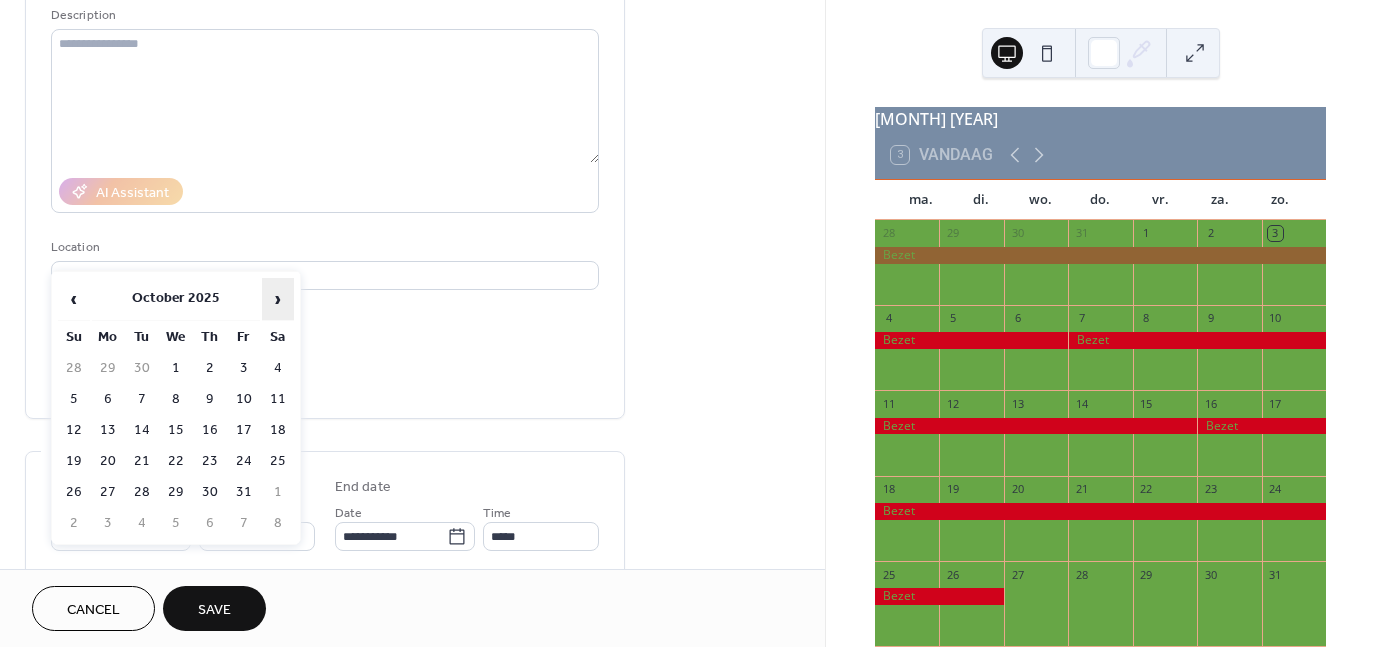 click on "›" at bounding box center [278, 299] 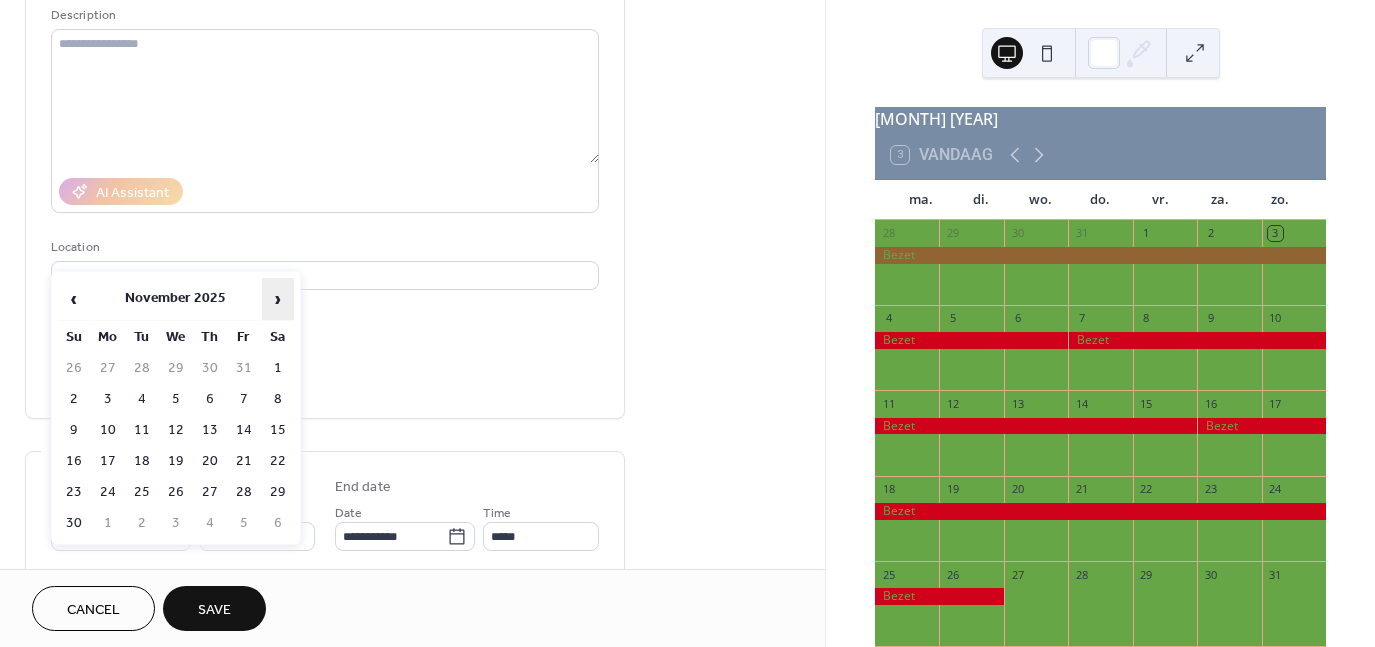 click on "›" at bounding box center [278, 299] 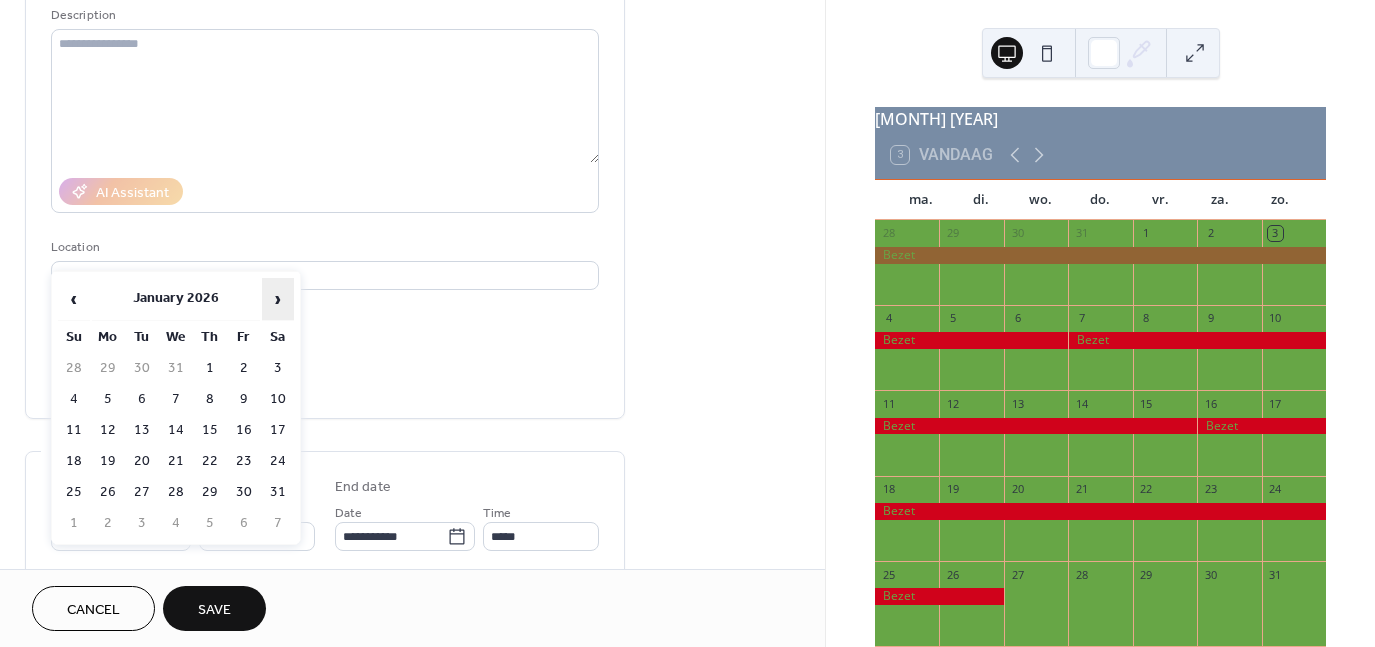 click on "›" at bounding box center (278, 299) 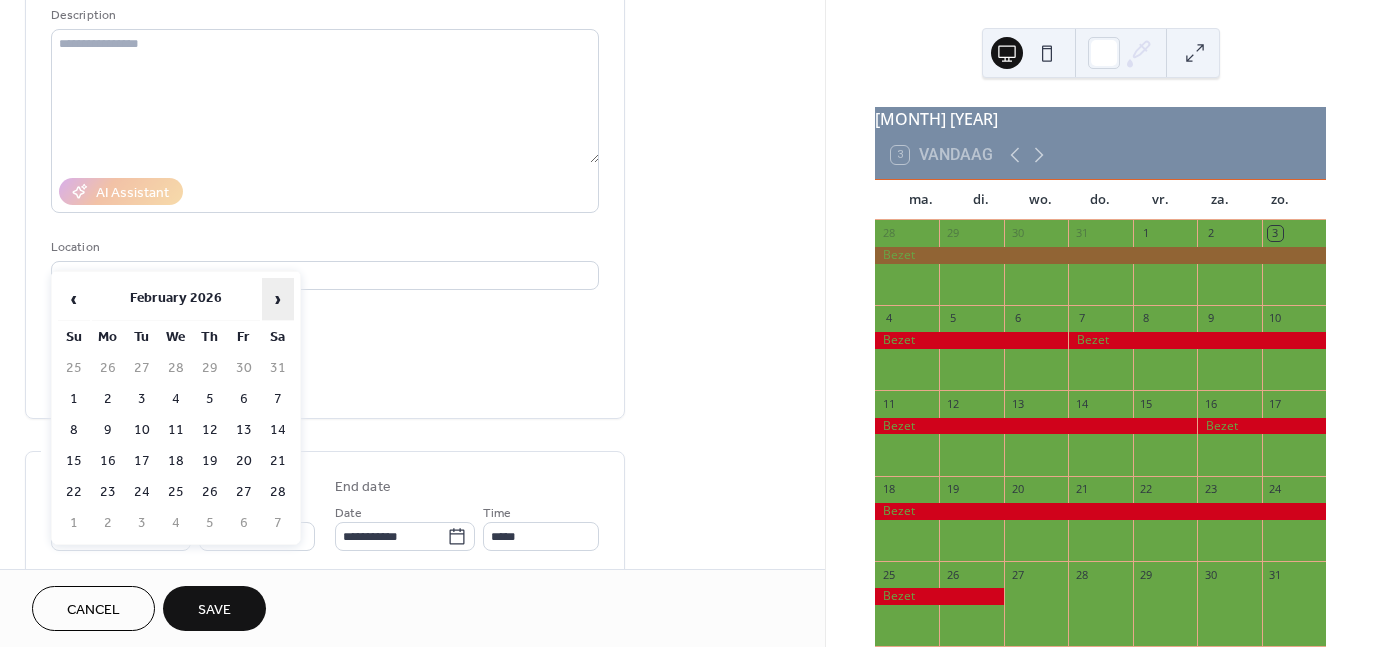 click on "›" at bounding box center [278, 299] 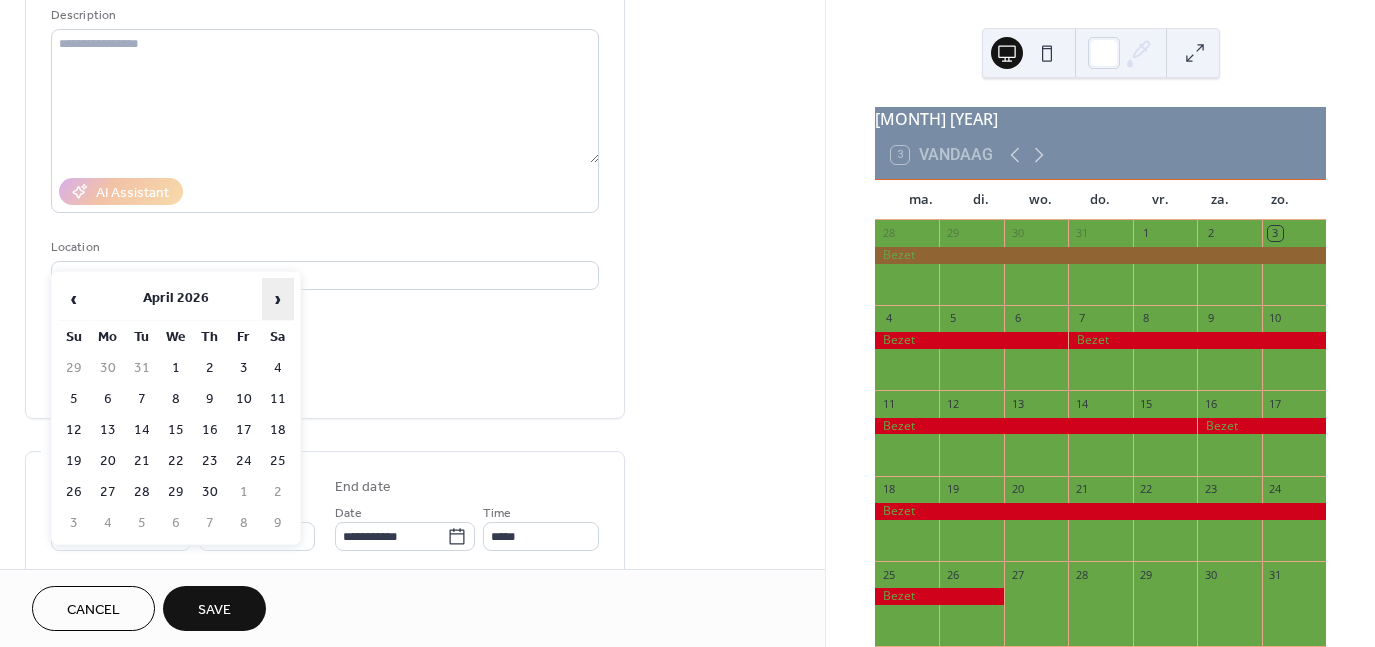 click on "›" at bounding box center (278, 299) 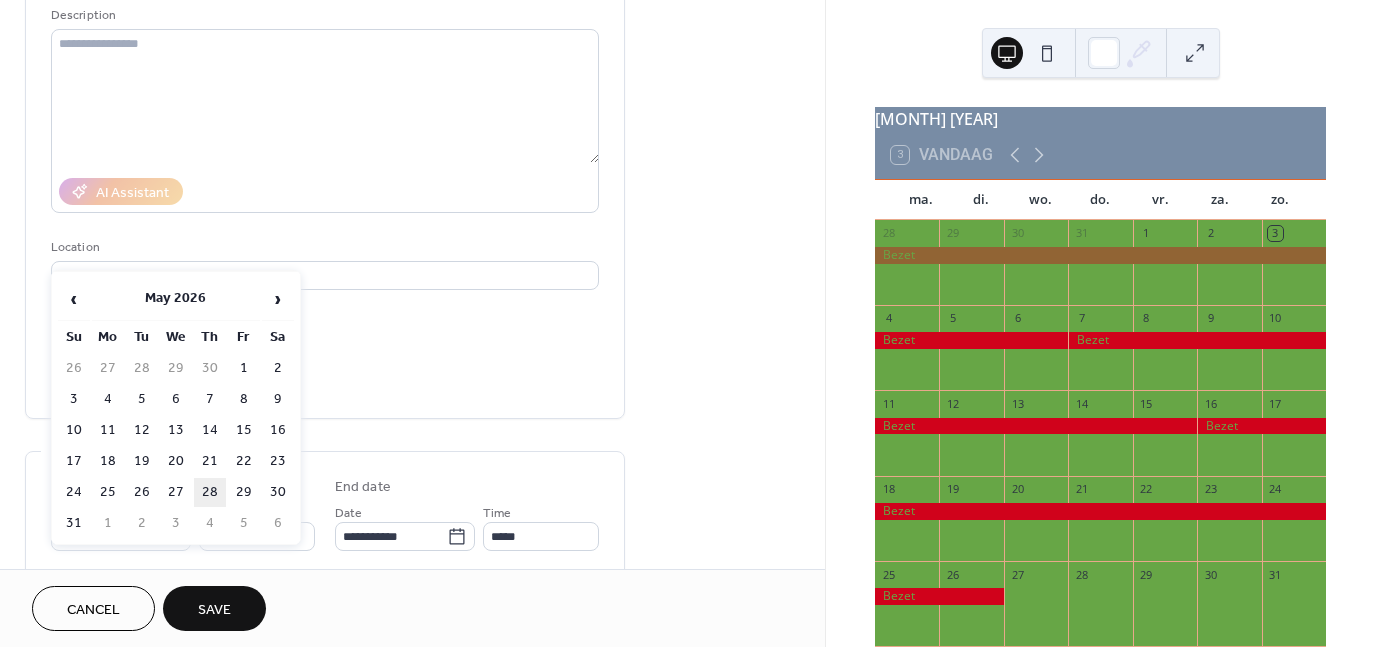 click on "28" at bounding box center [210, 492] 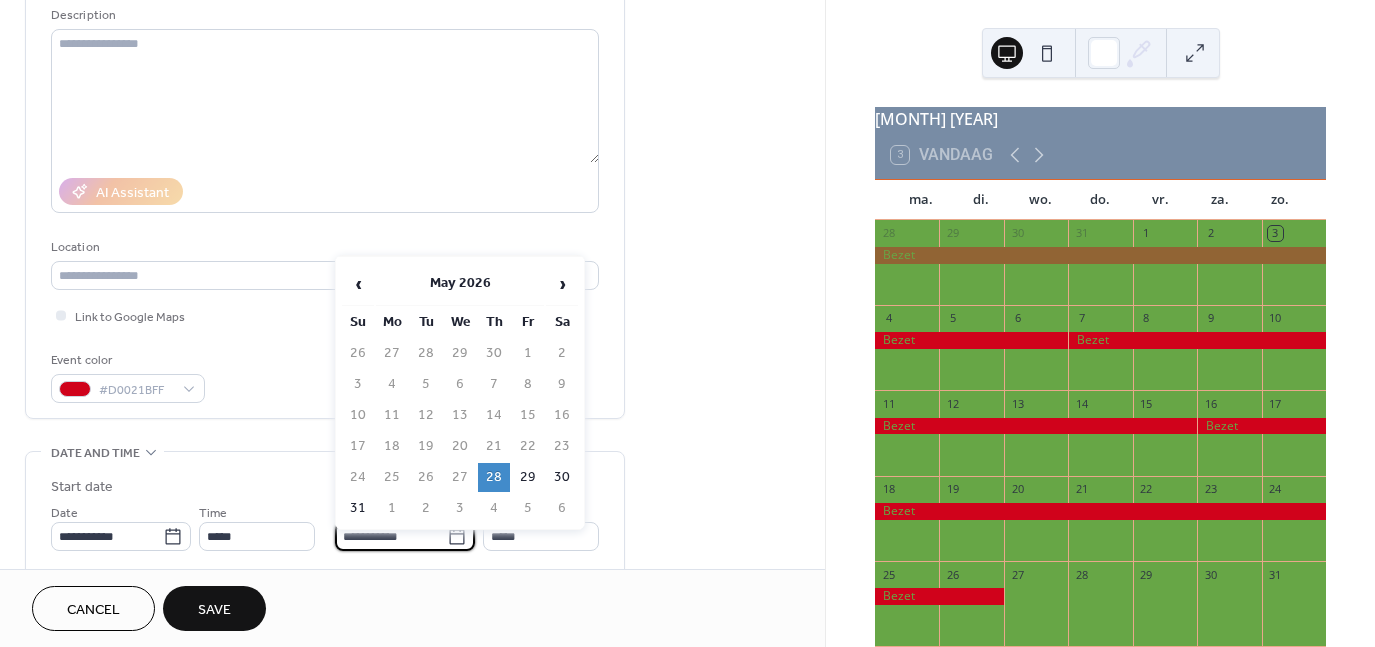 click on "**********" at bounding box center (391, 536) 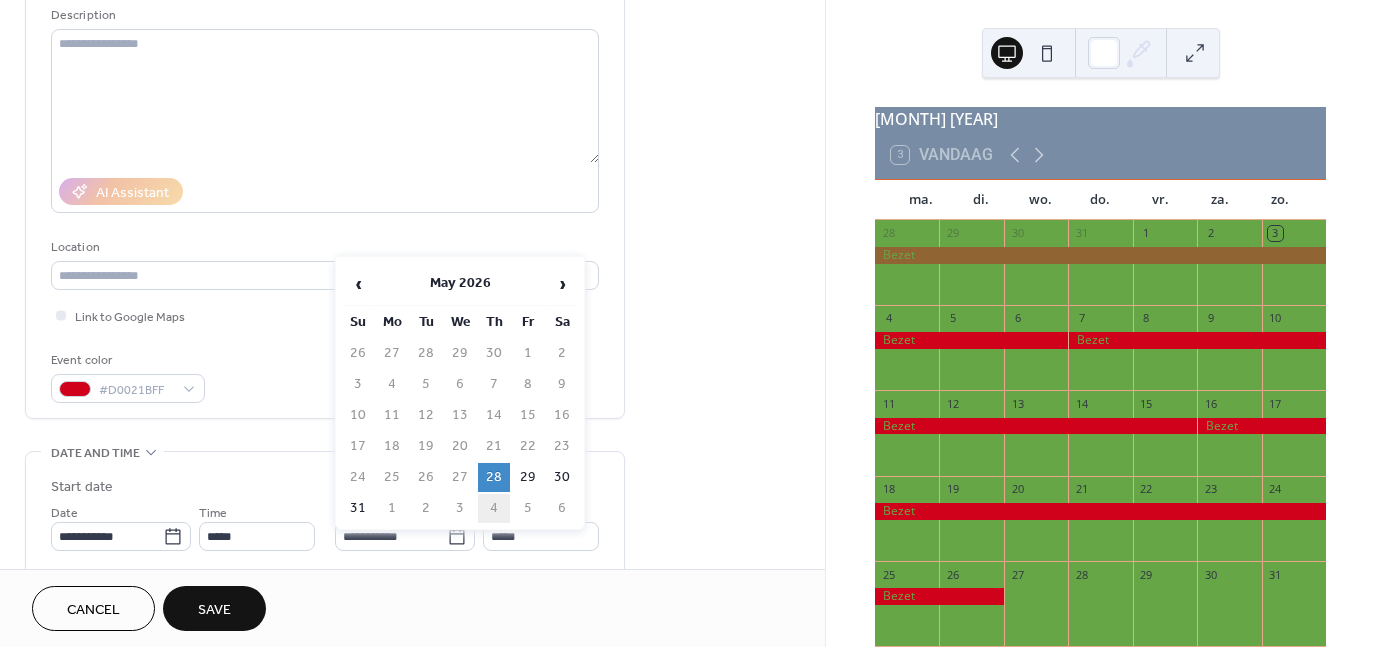 click on "4" at bounding box center [494, 508] 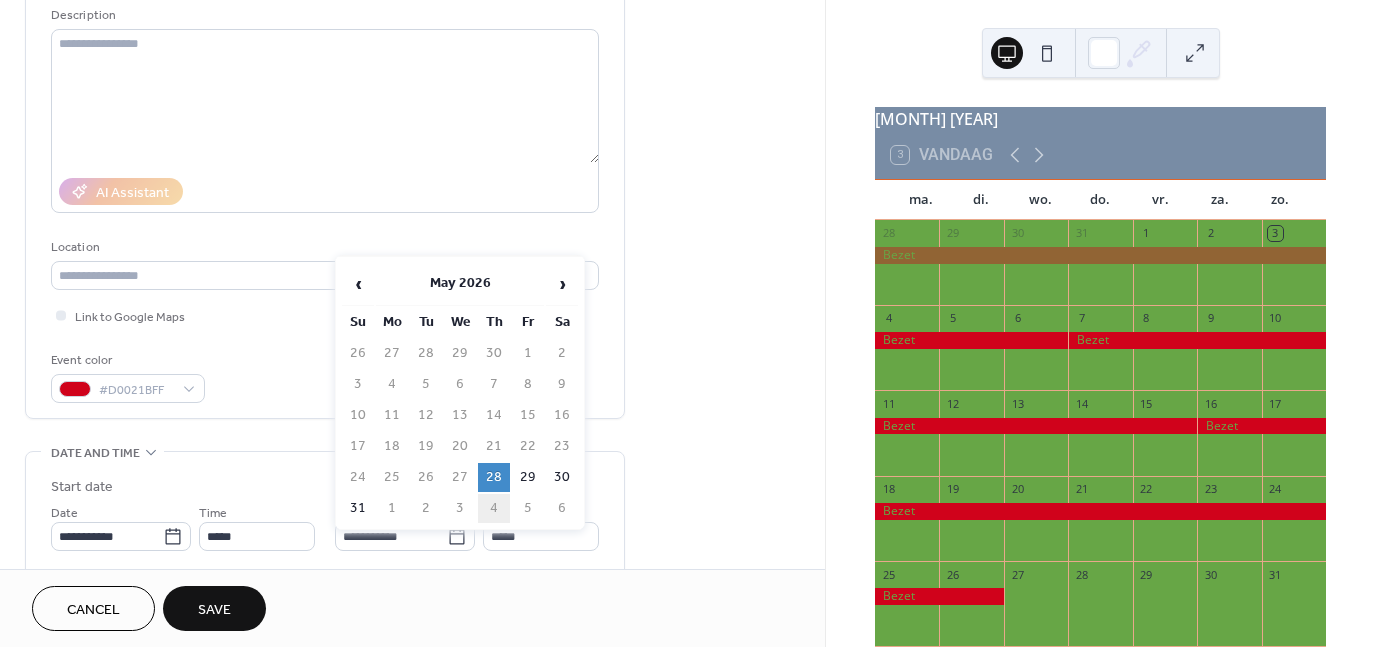 type on "**********" 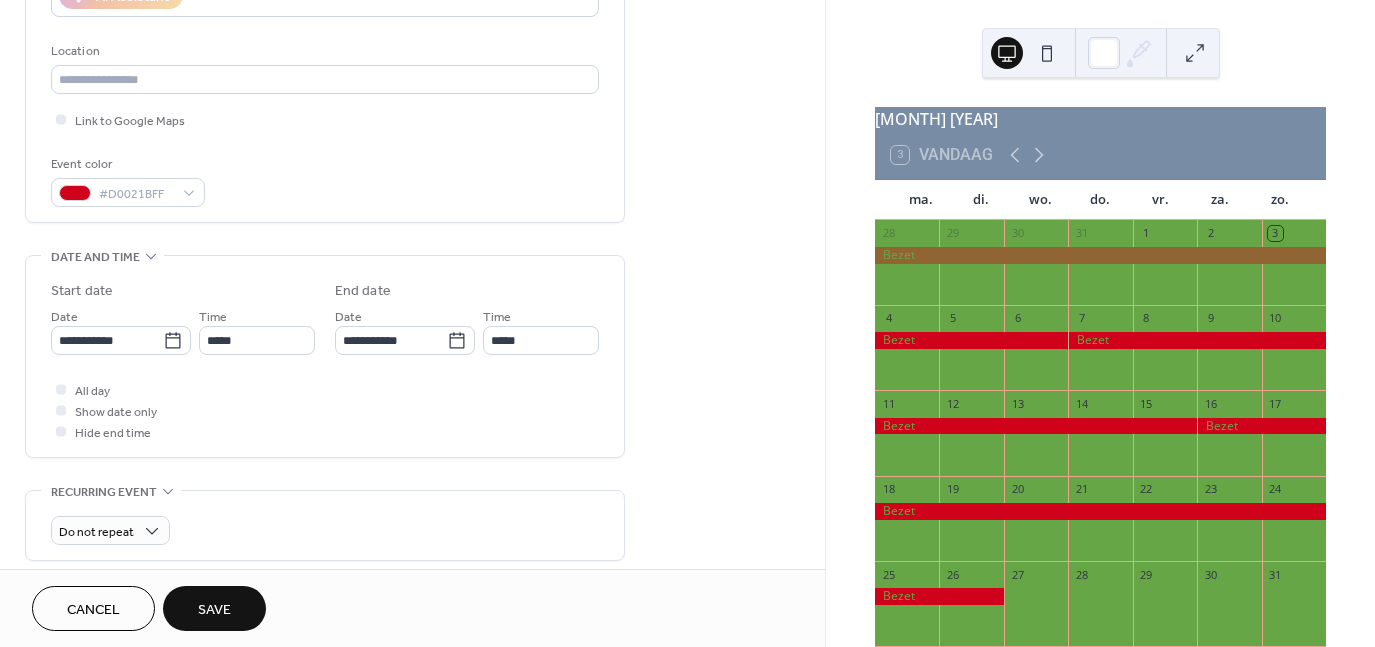 scroll, scrollTop: 400, scrollLeft: 0, axis: vertical 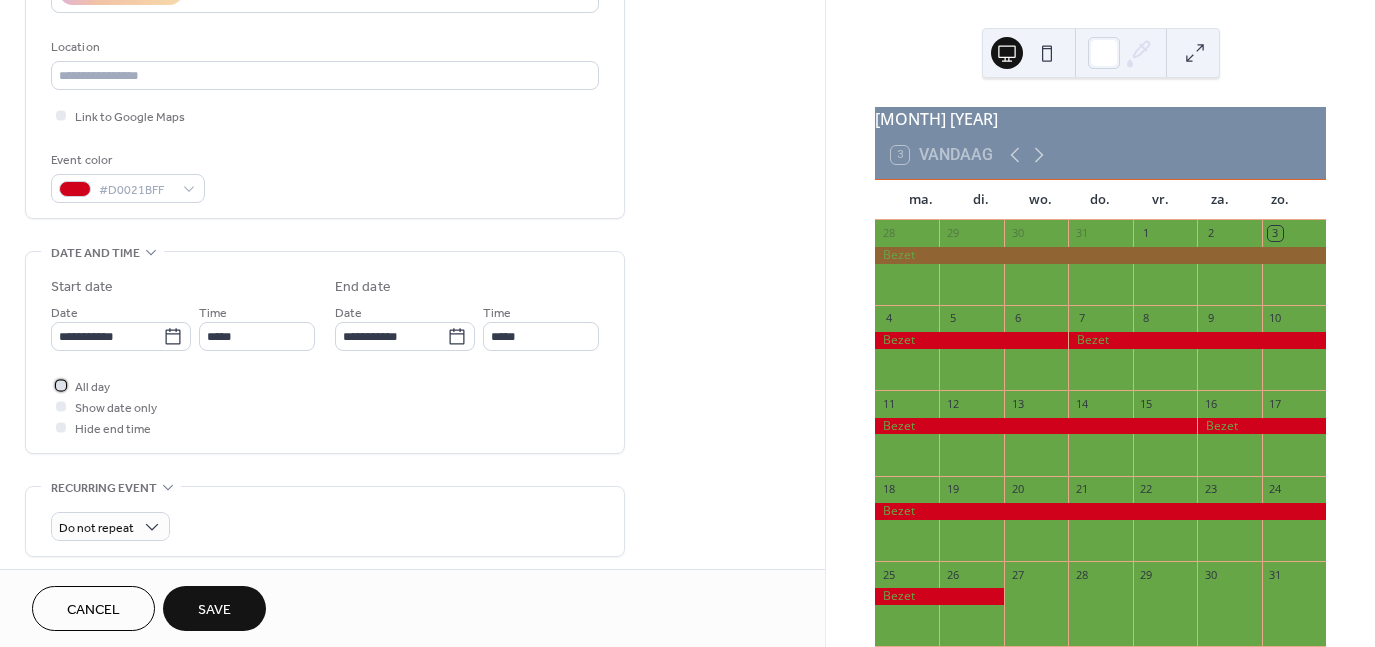 click on "All day" at bounding box center [92, 387] 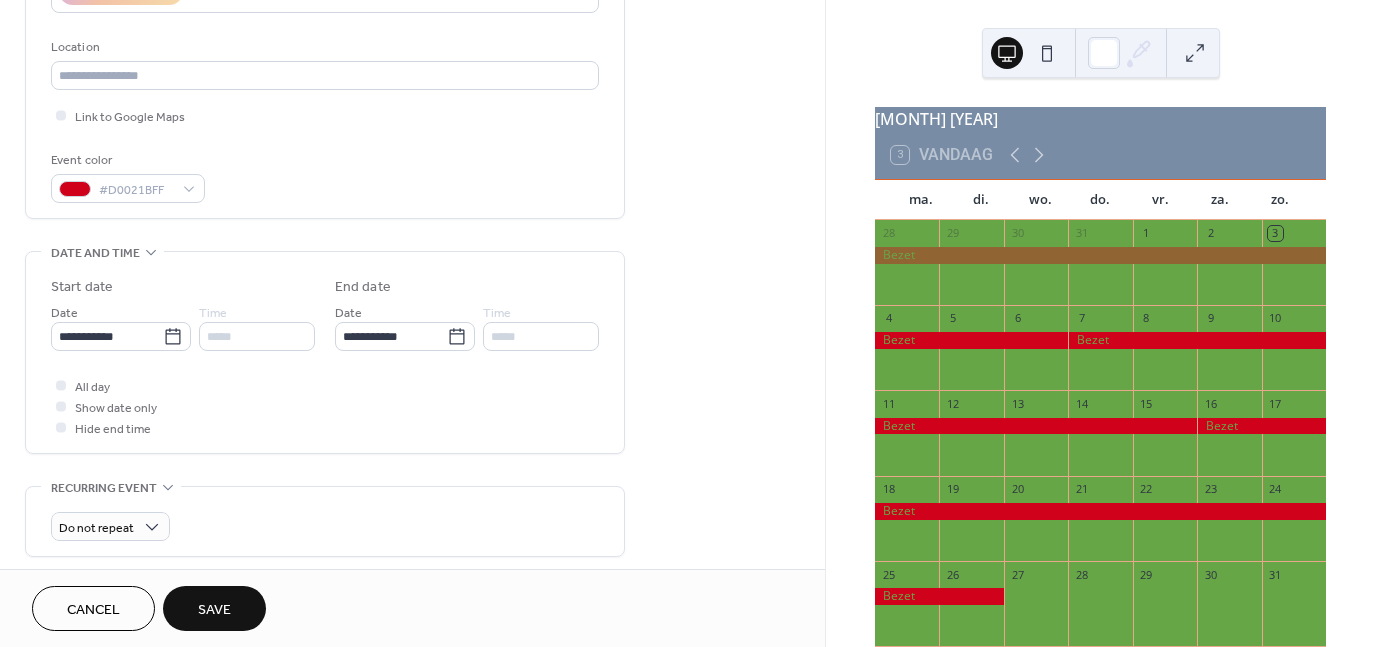 click on "Save" at bounding box center [214, 610] 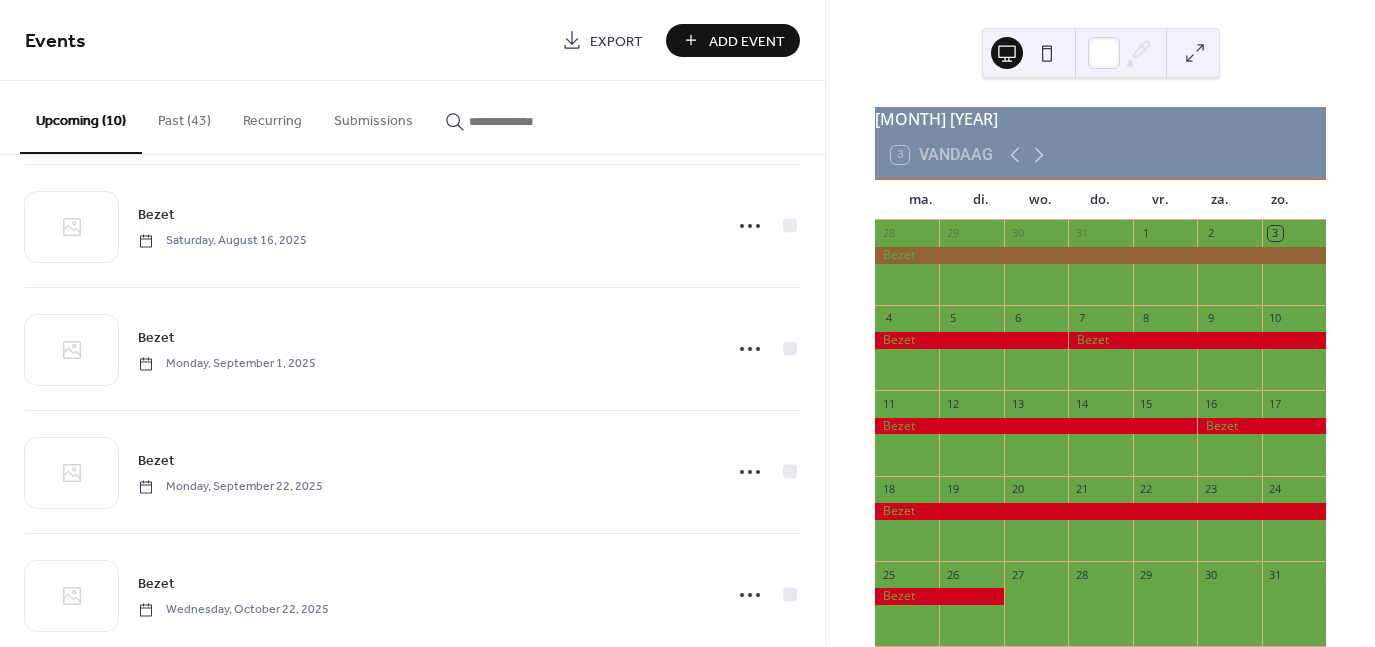 scroll, scrollTop: 300, scrollLeft: 0, axis: vertical 